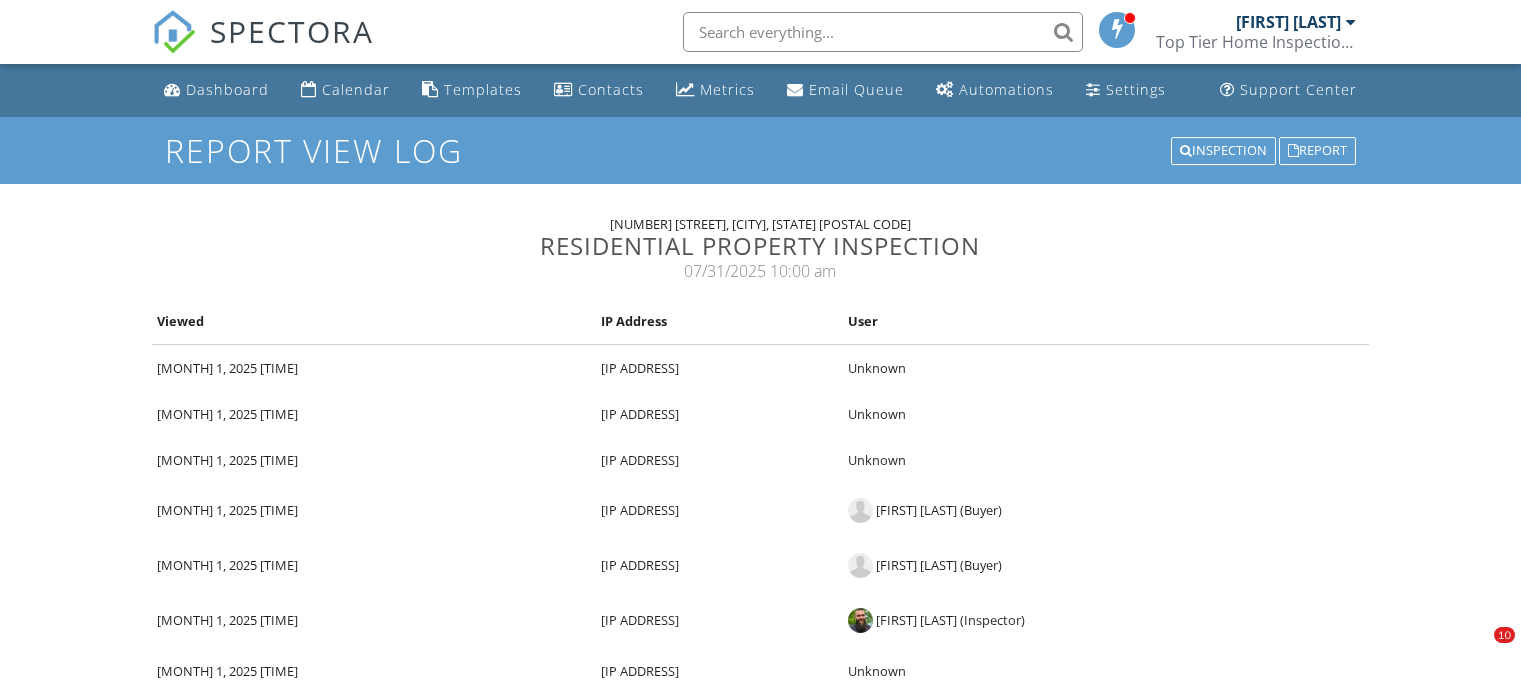 scroll, scrollTop: 206, scrollLeft: 0, axis: vertical 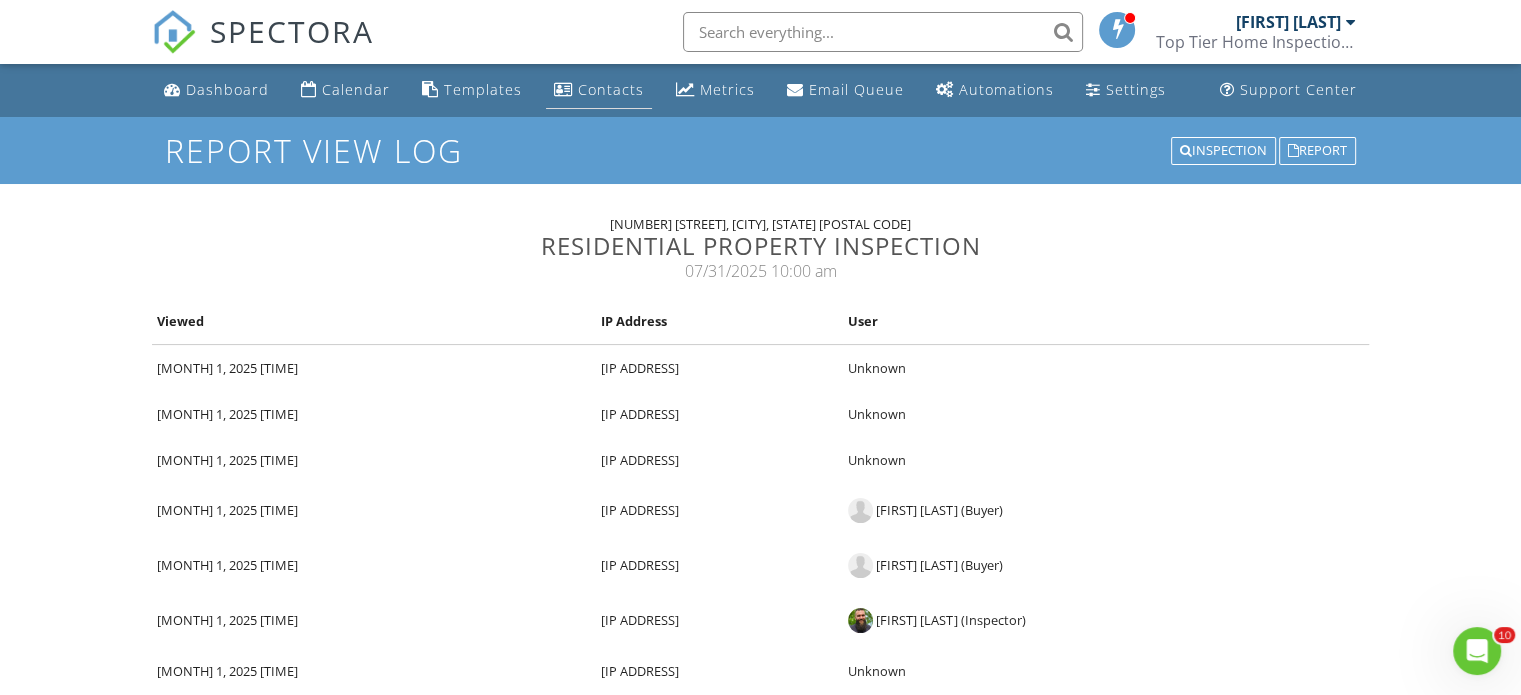 click on "Contacts" at bounding box center (611, 89) 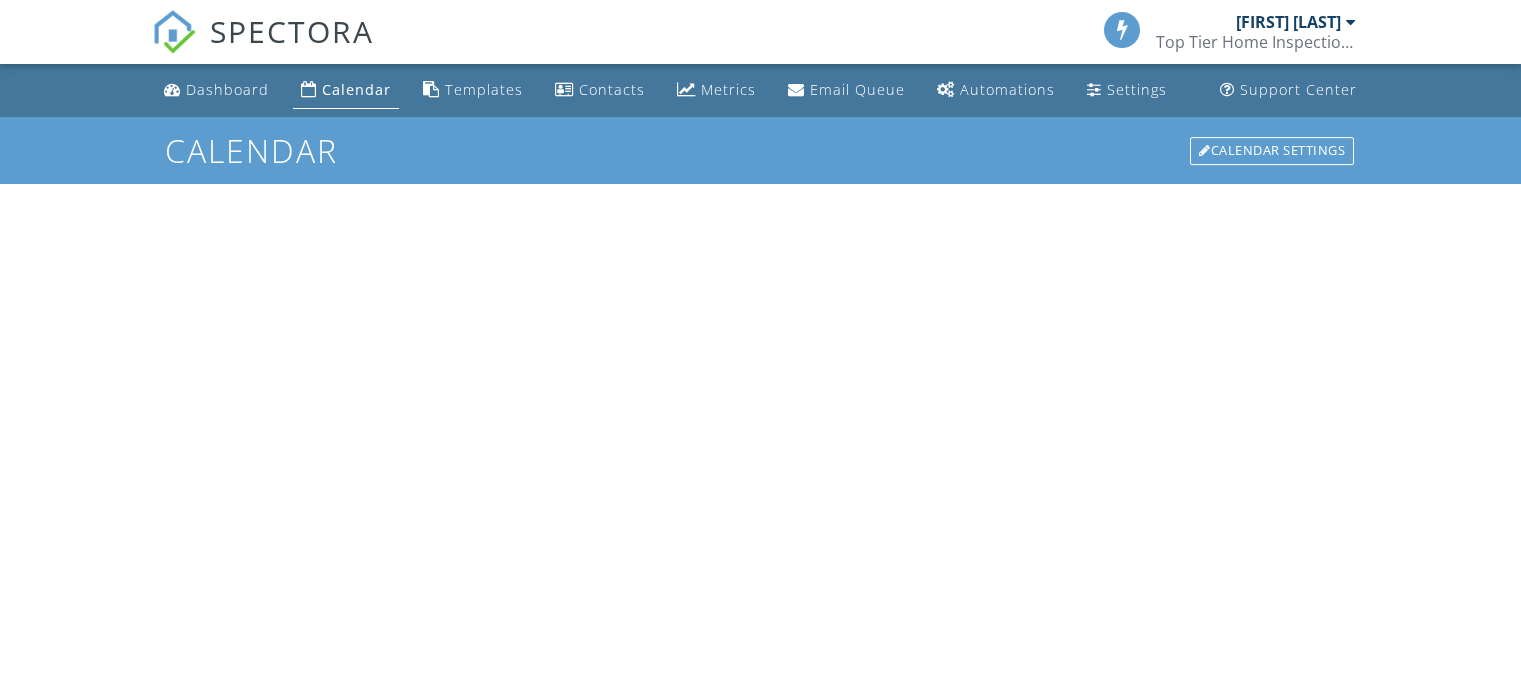 scroll, scrollTop: 0, scrollLeft: 0, axis: both 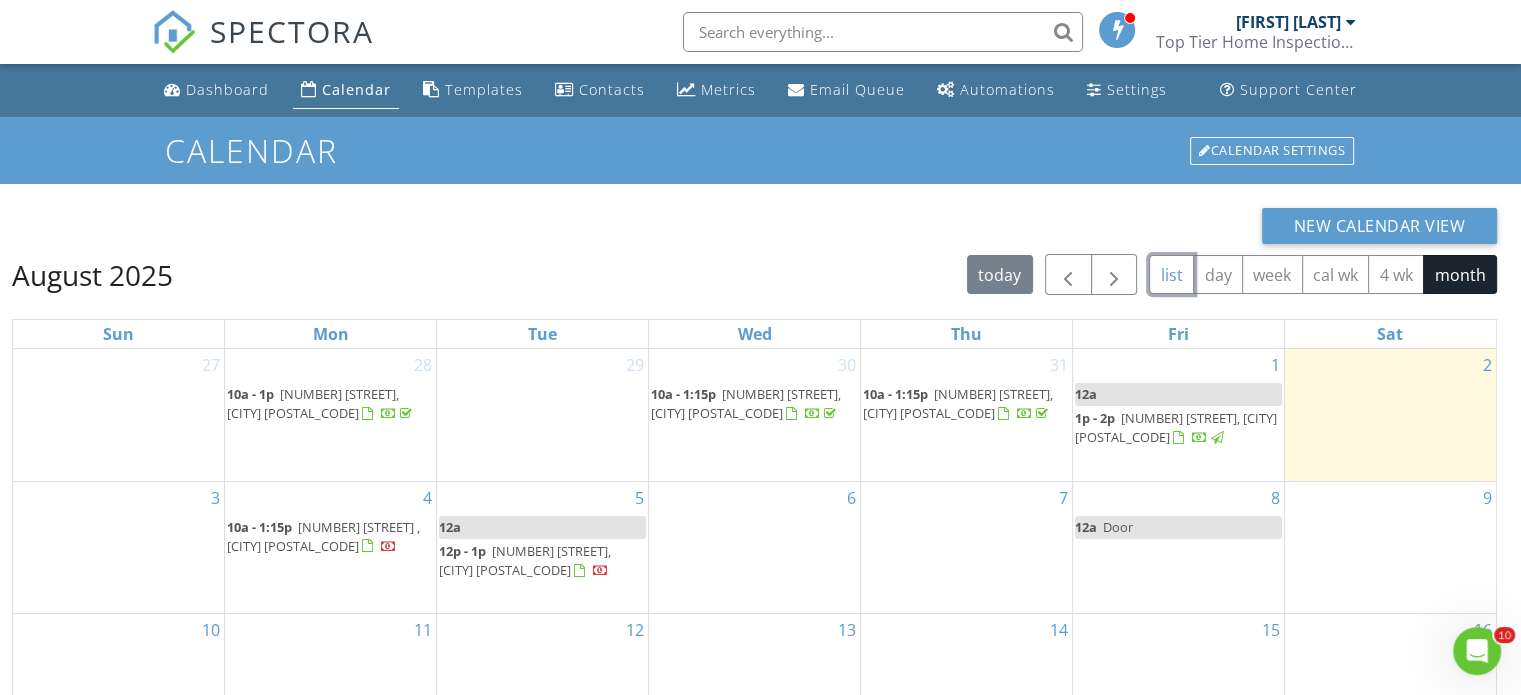 click on "list" at bounding box center (1171, 274) 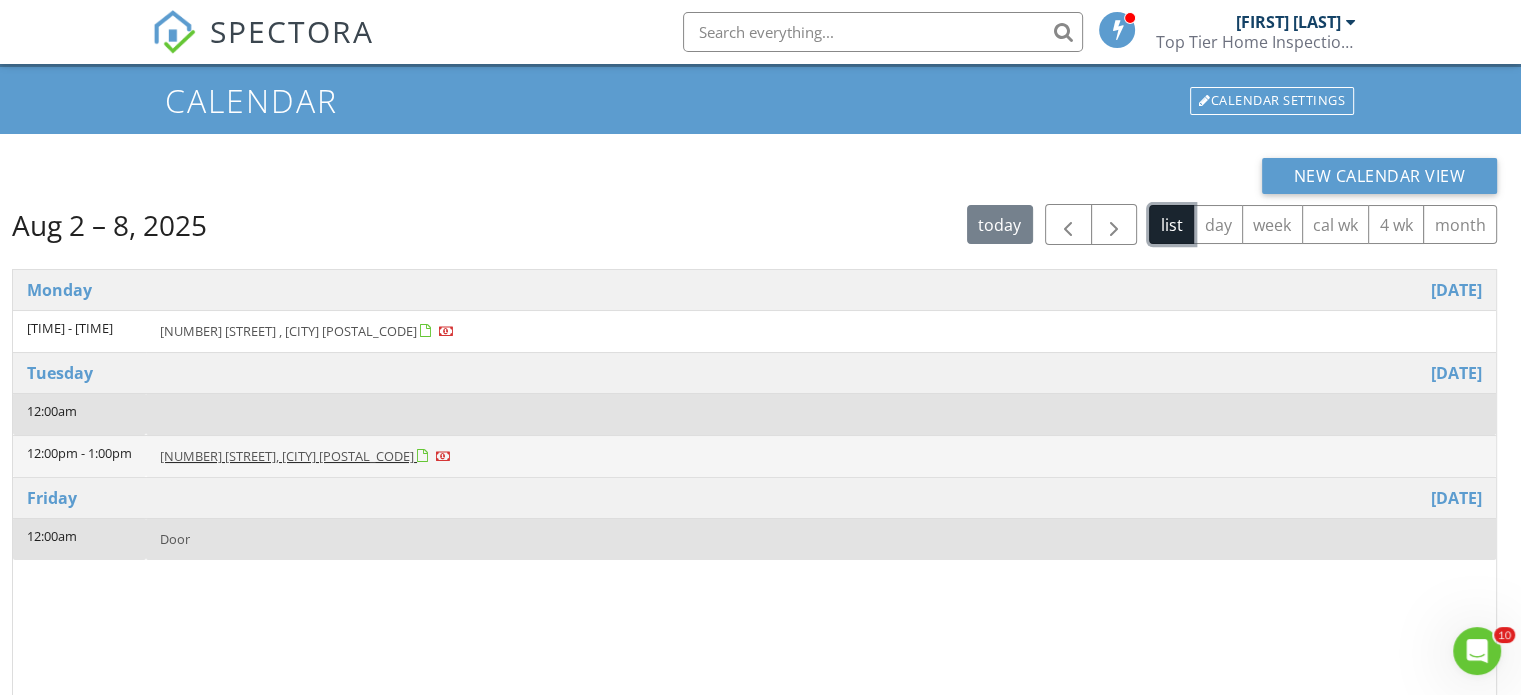 scroll, scrollTop: 46, scrollLeft: 0, axis: vertical 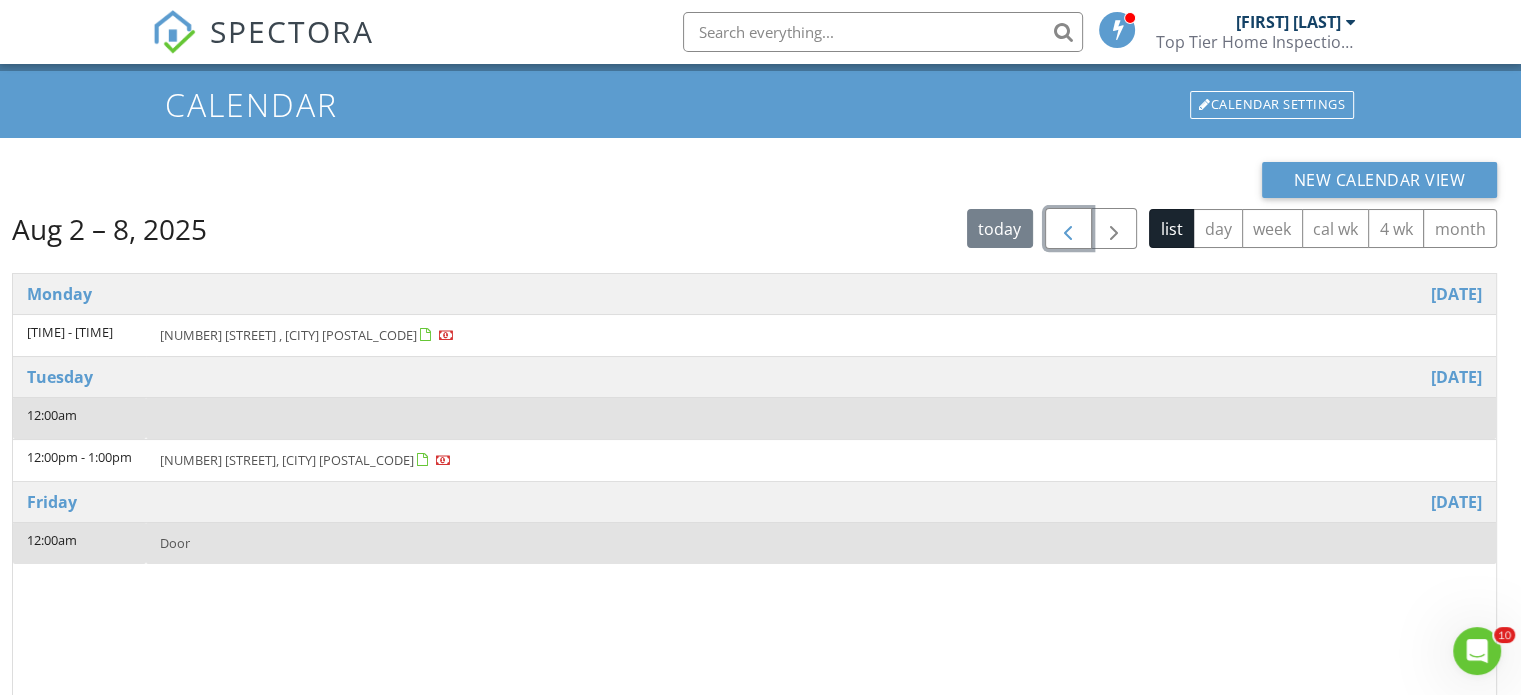 click at bounding box center (1068, 229) 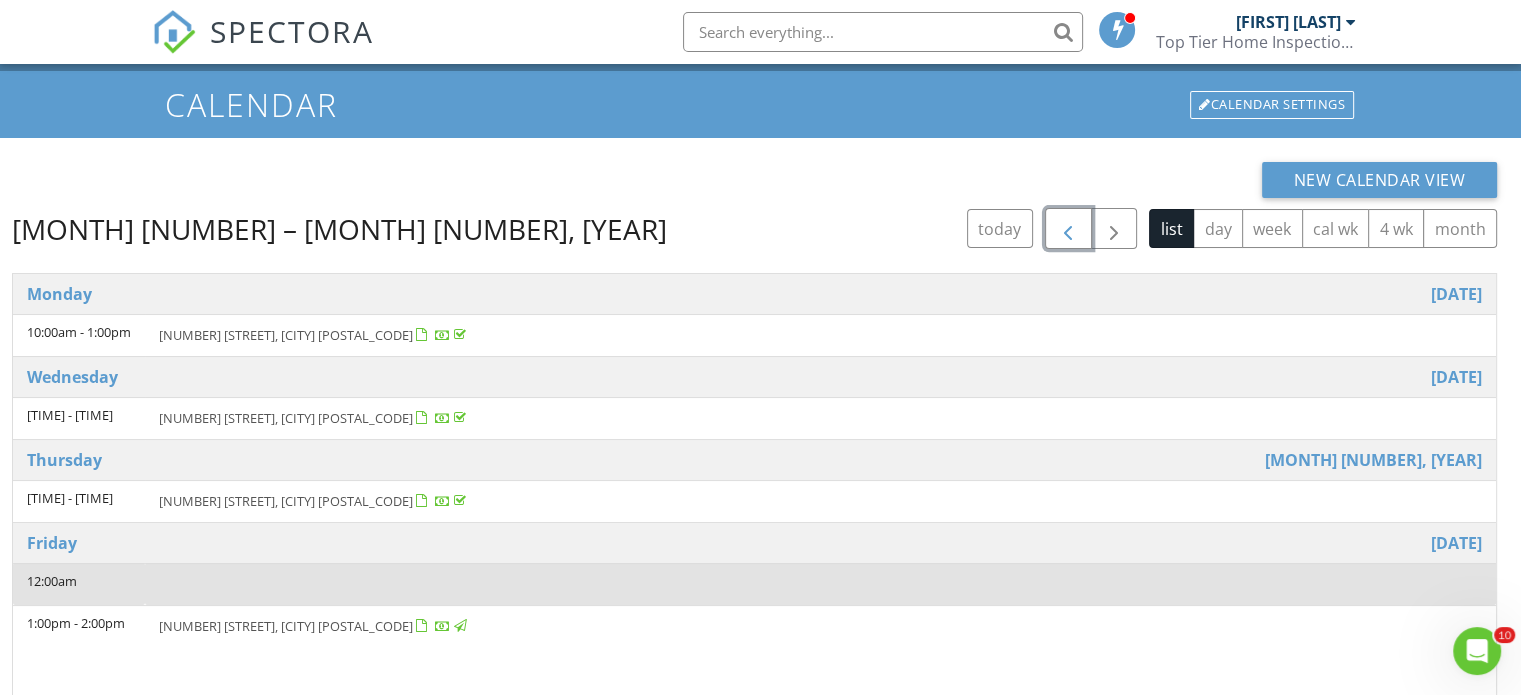 click at bounding box center [1068, 229] 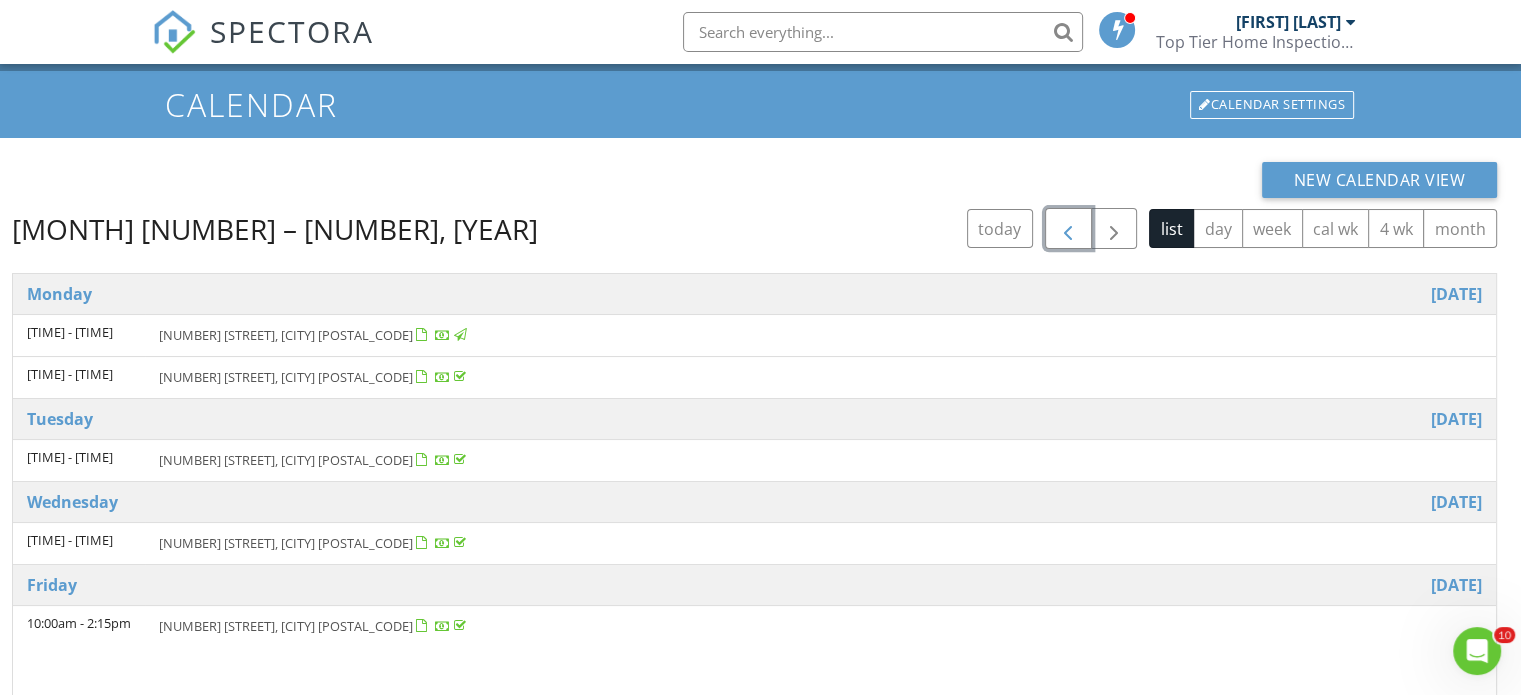 click at bounding box center (1068, 229) 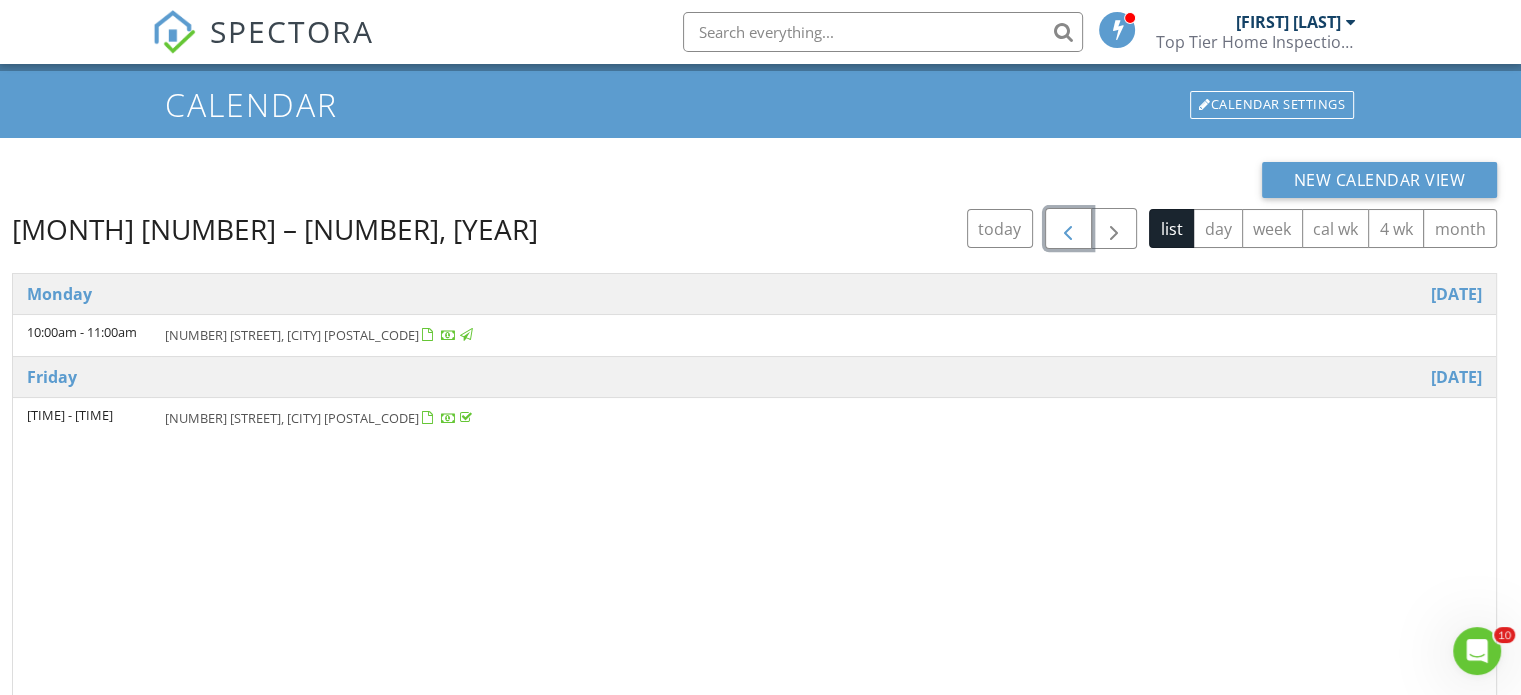 click at bounding box center (1068, 229) 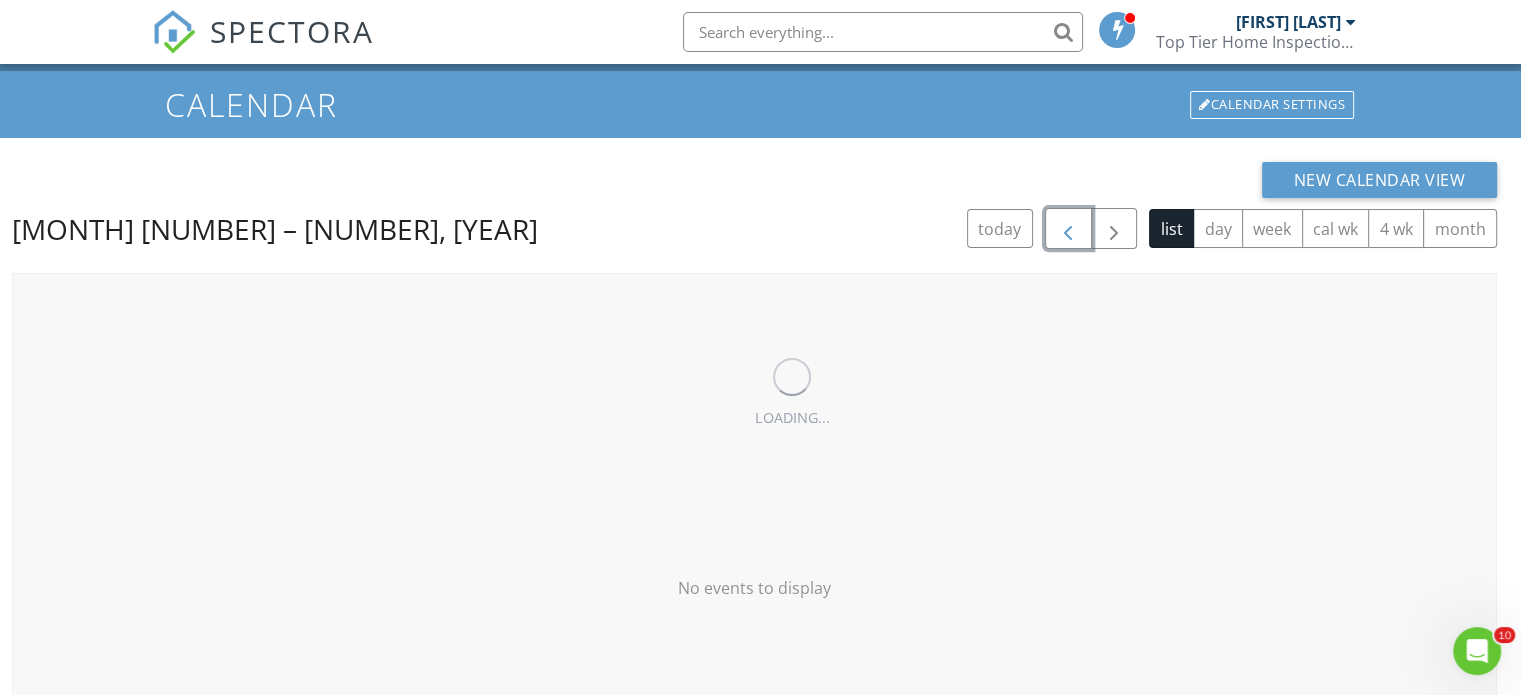 click at bounding box center [1068, 229] 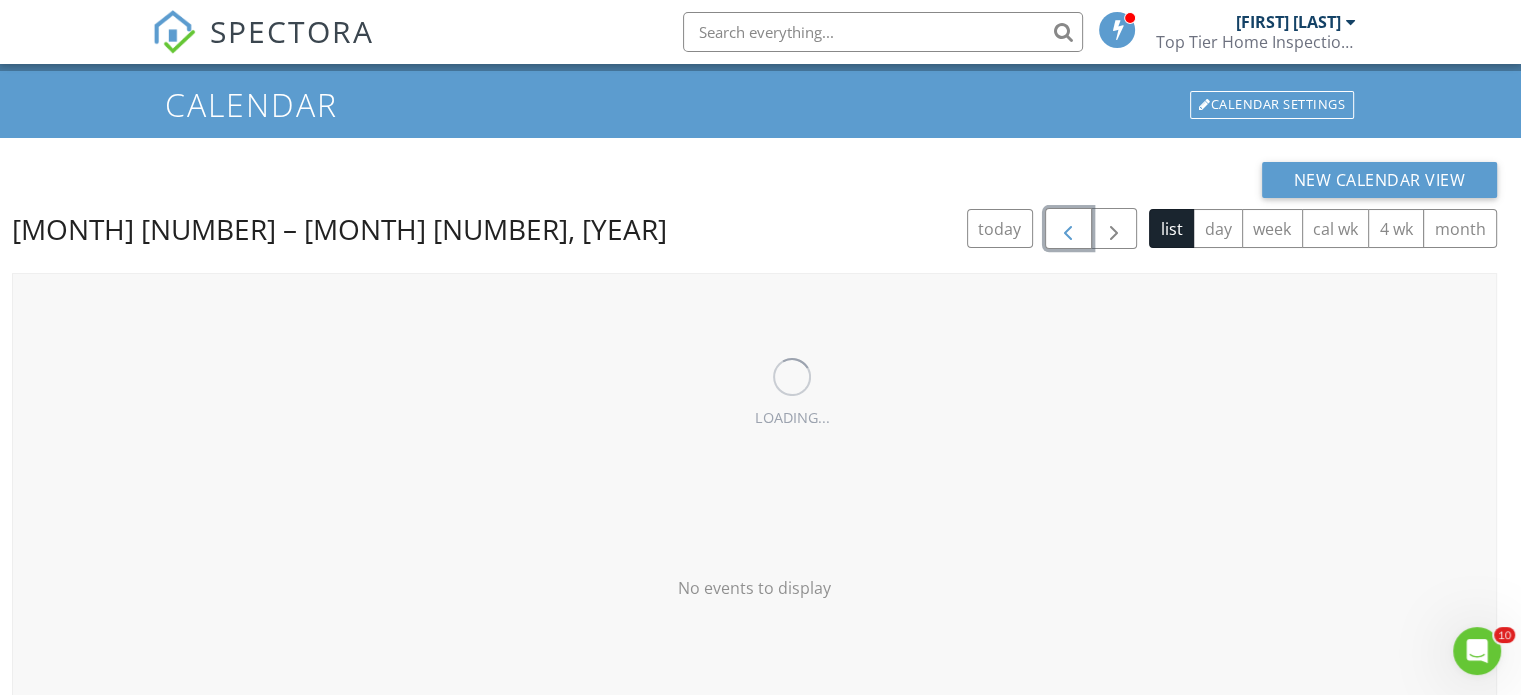click at bounding box center [1068, 229] 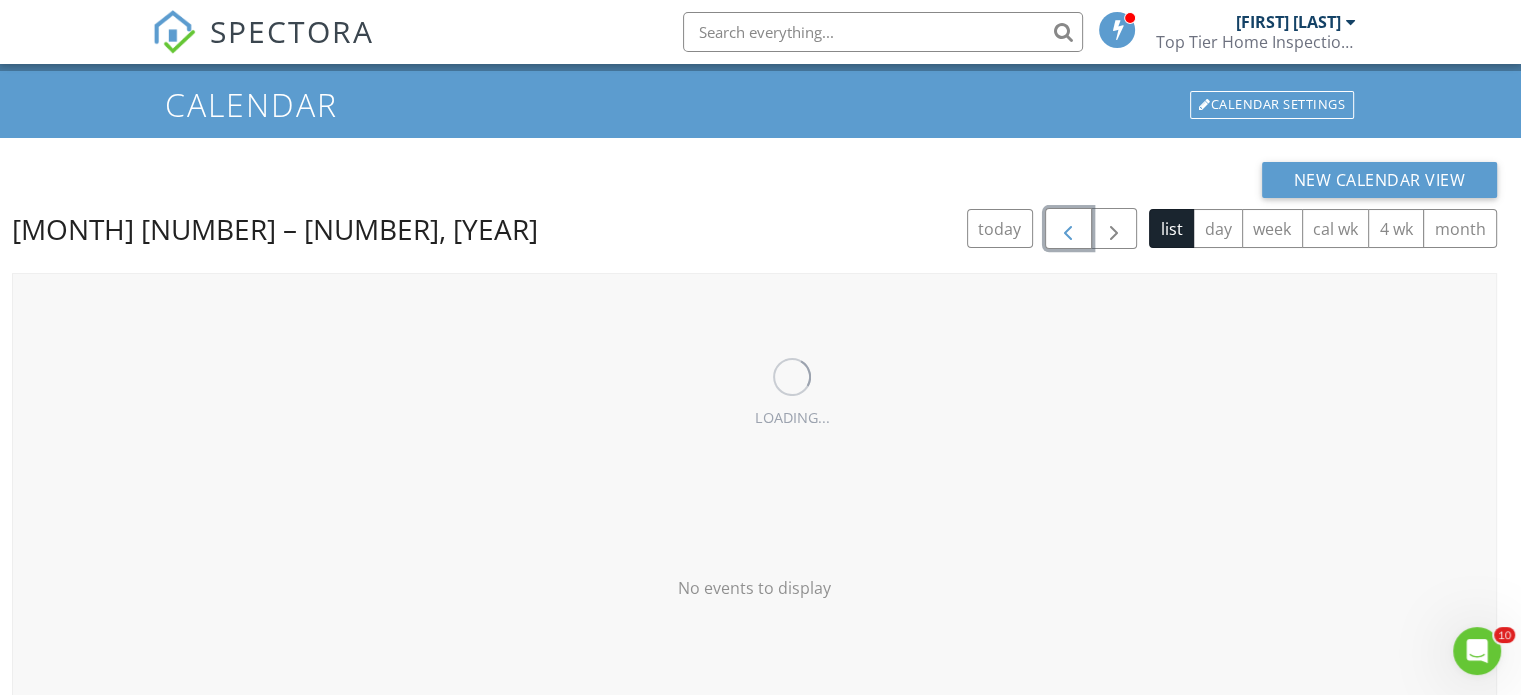 click at bounding box center [1068, 229] 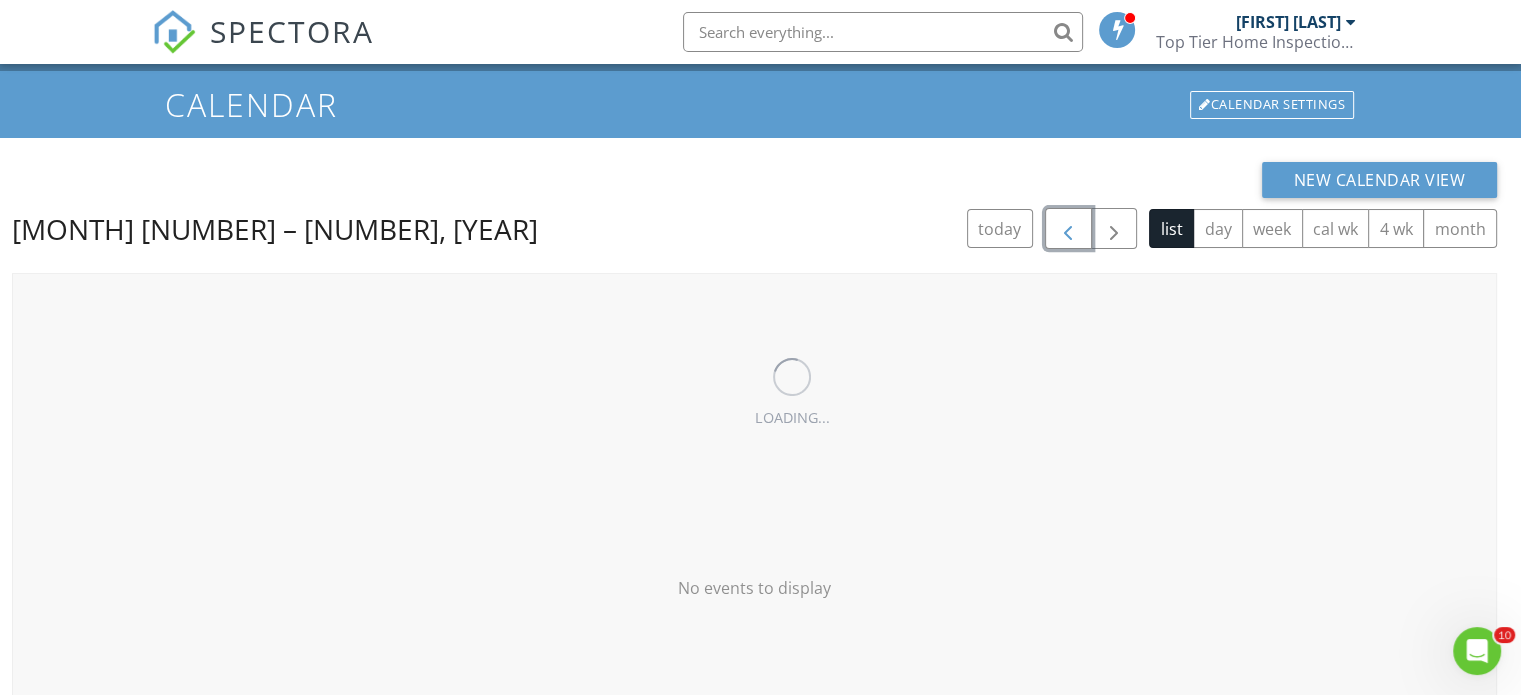 click at bounding box center [1068, 229] 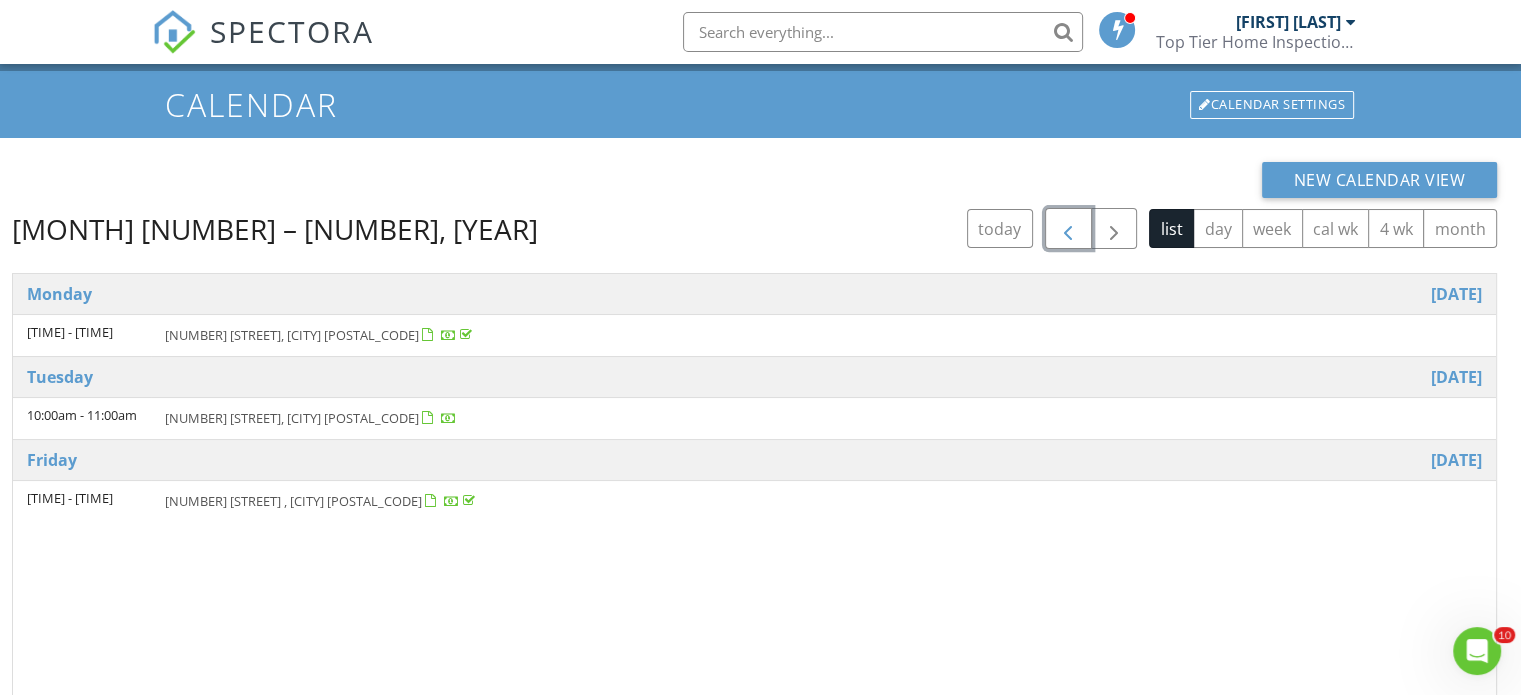 click at bounding box center (1068, 229) 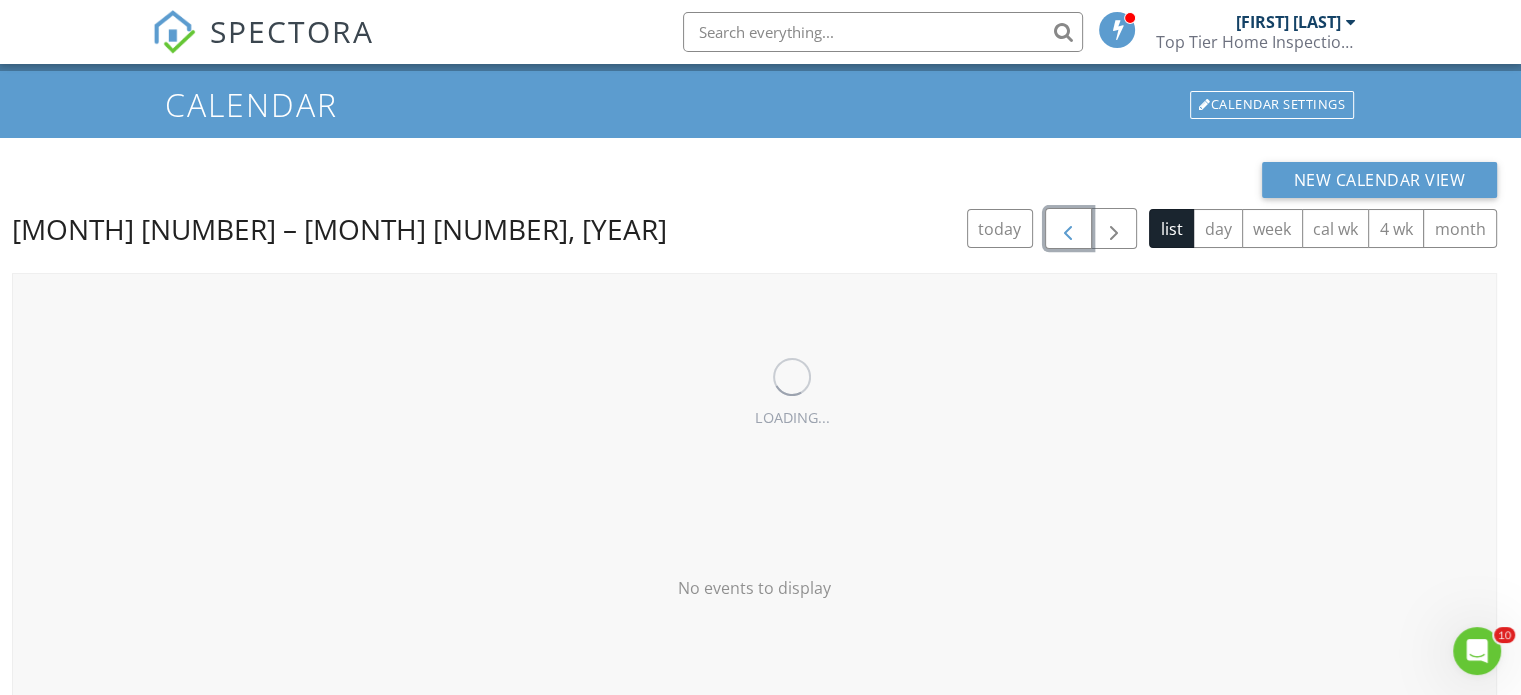 click at bounding box center (1068, 229) 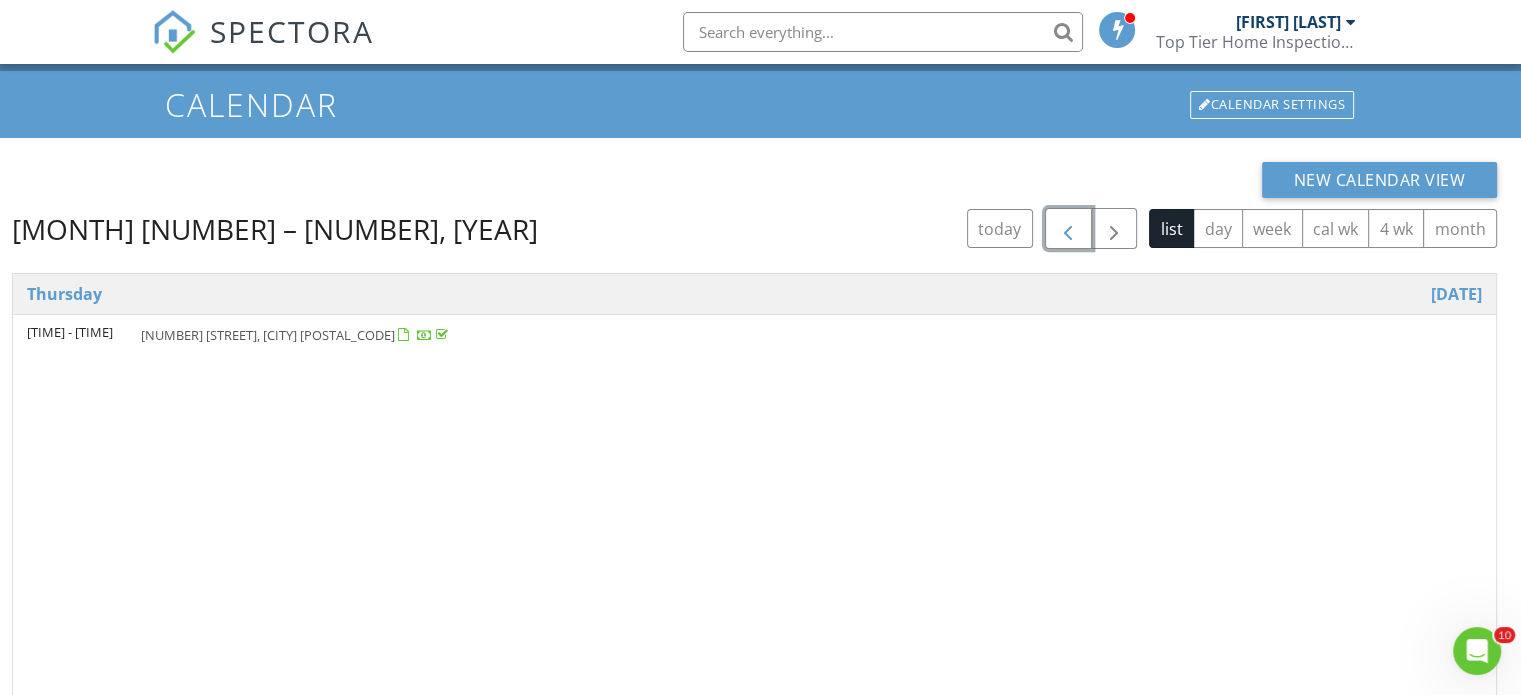 click at bounding box center [1068, 229] 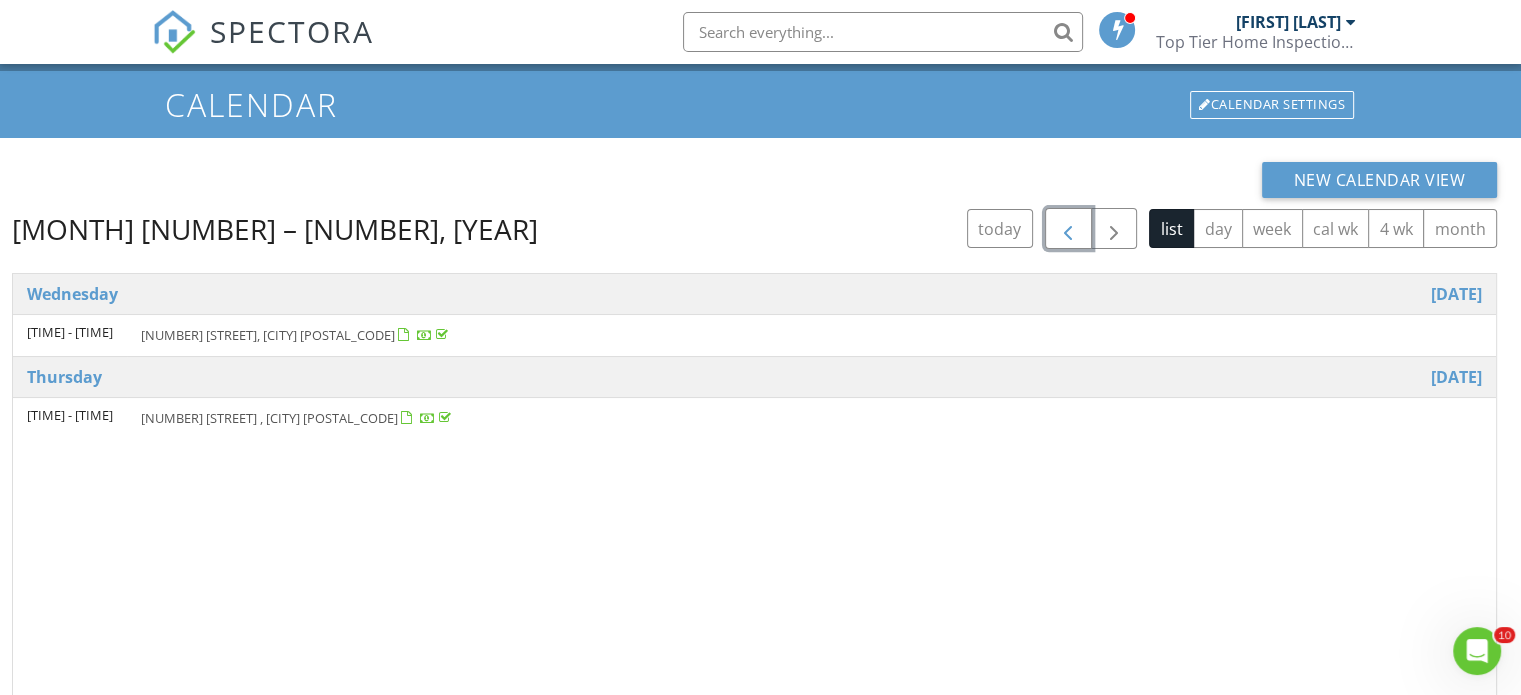 click at bounding box center (1068, 229) 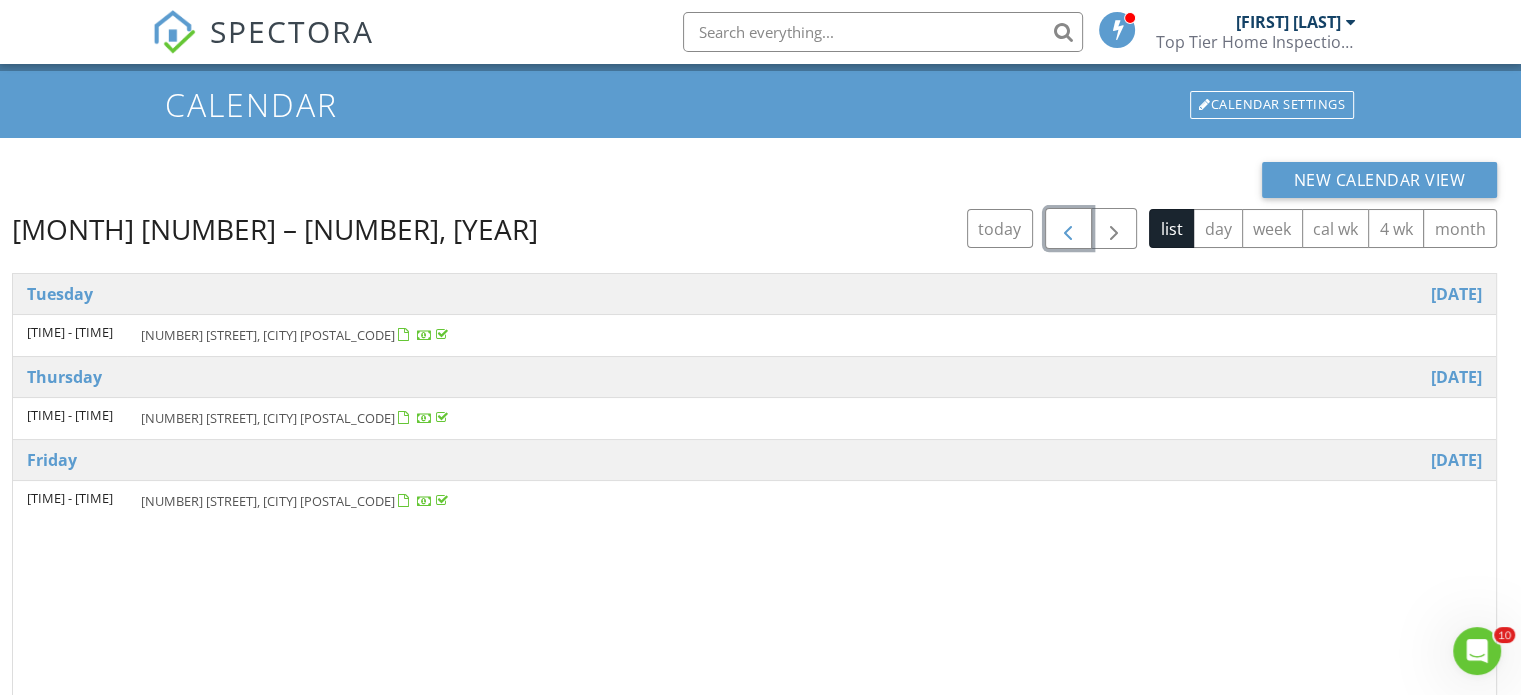 click at bounding box center [1068, 229] 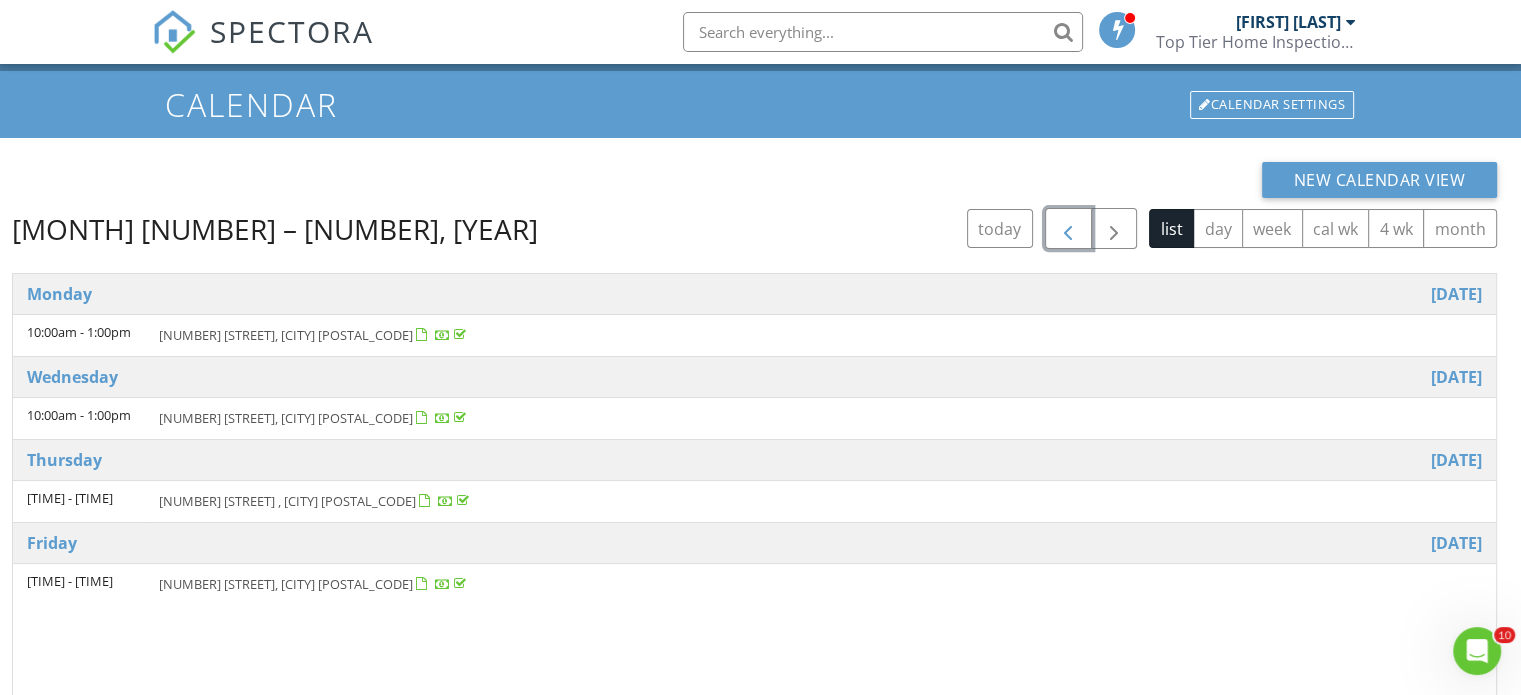 click at bounding box center [1068, 229] 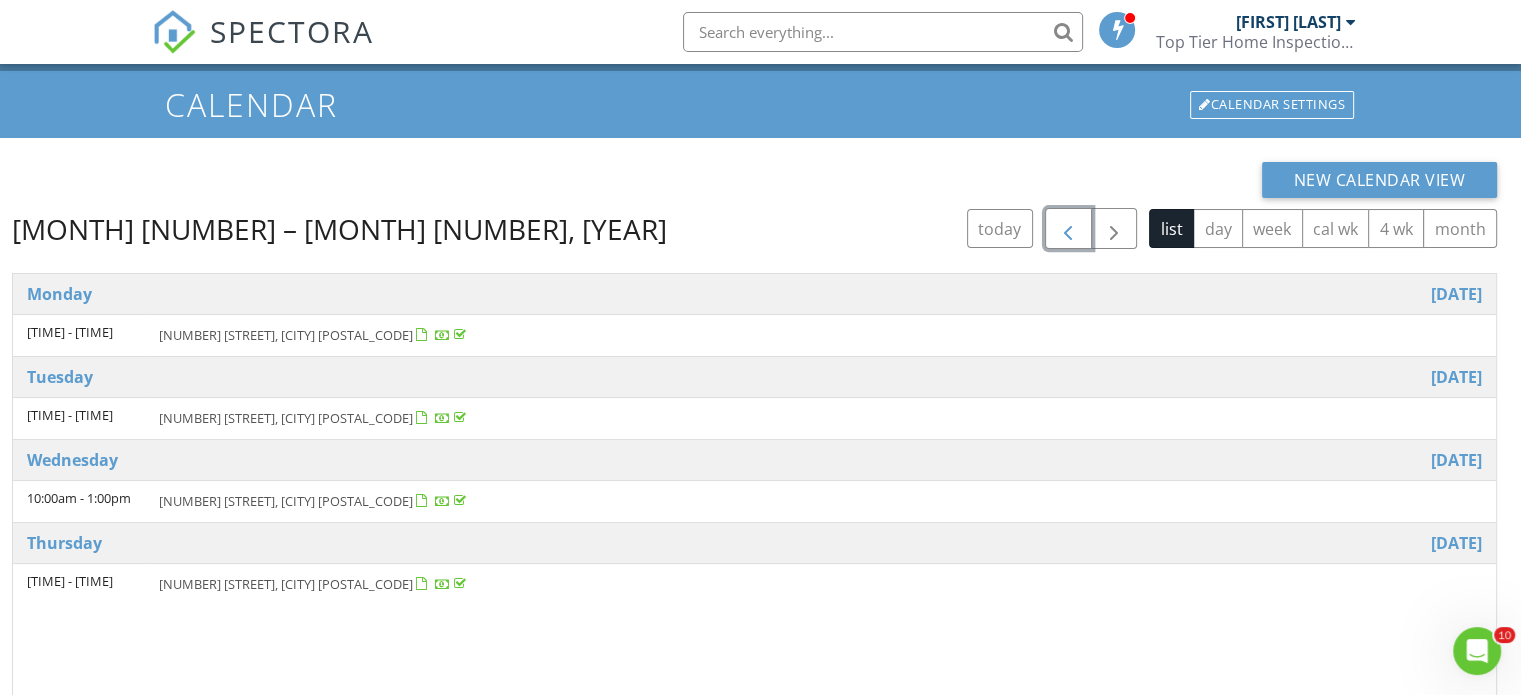 click at bounding box center [1068, 229] 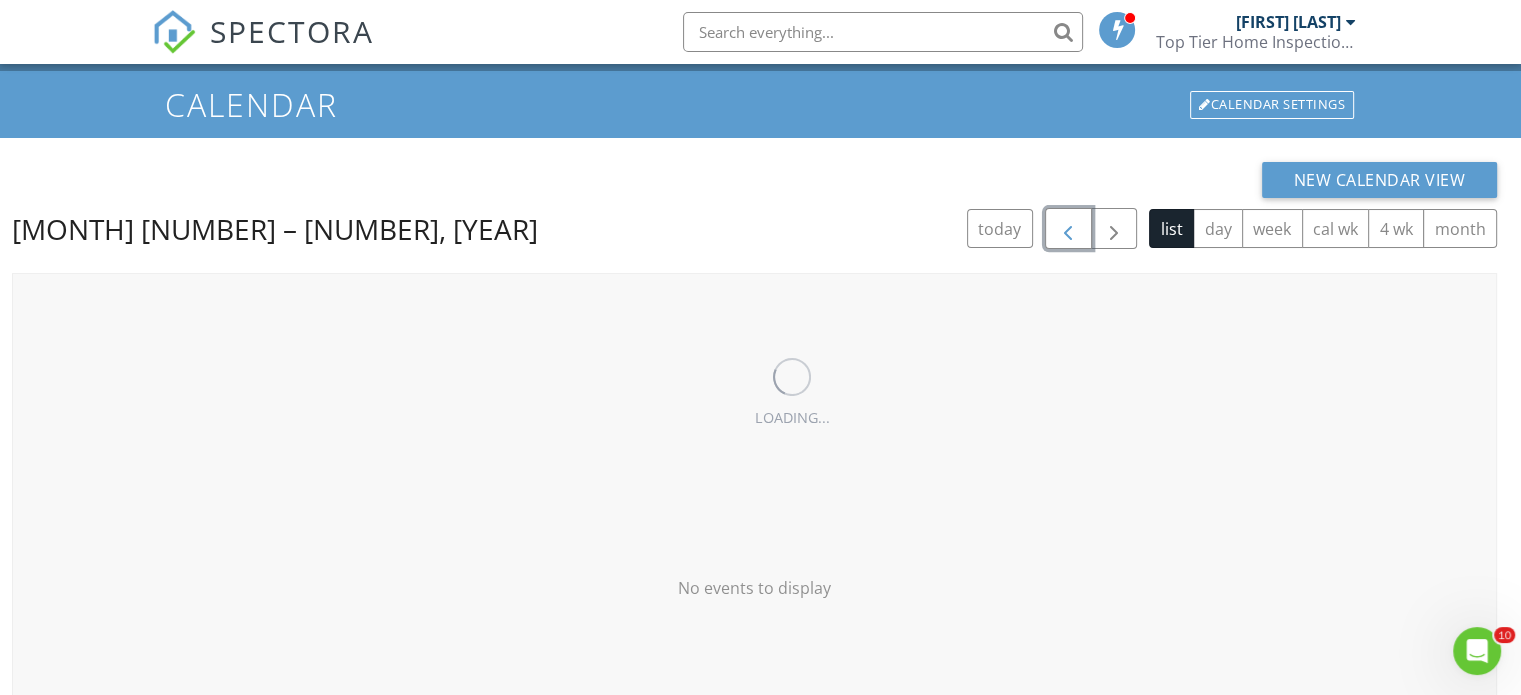 click at bounding box center [1068, 229] 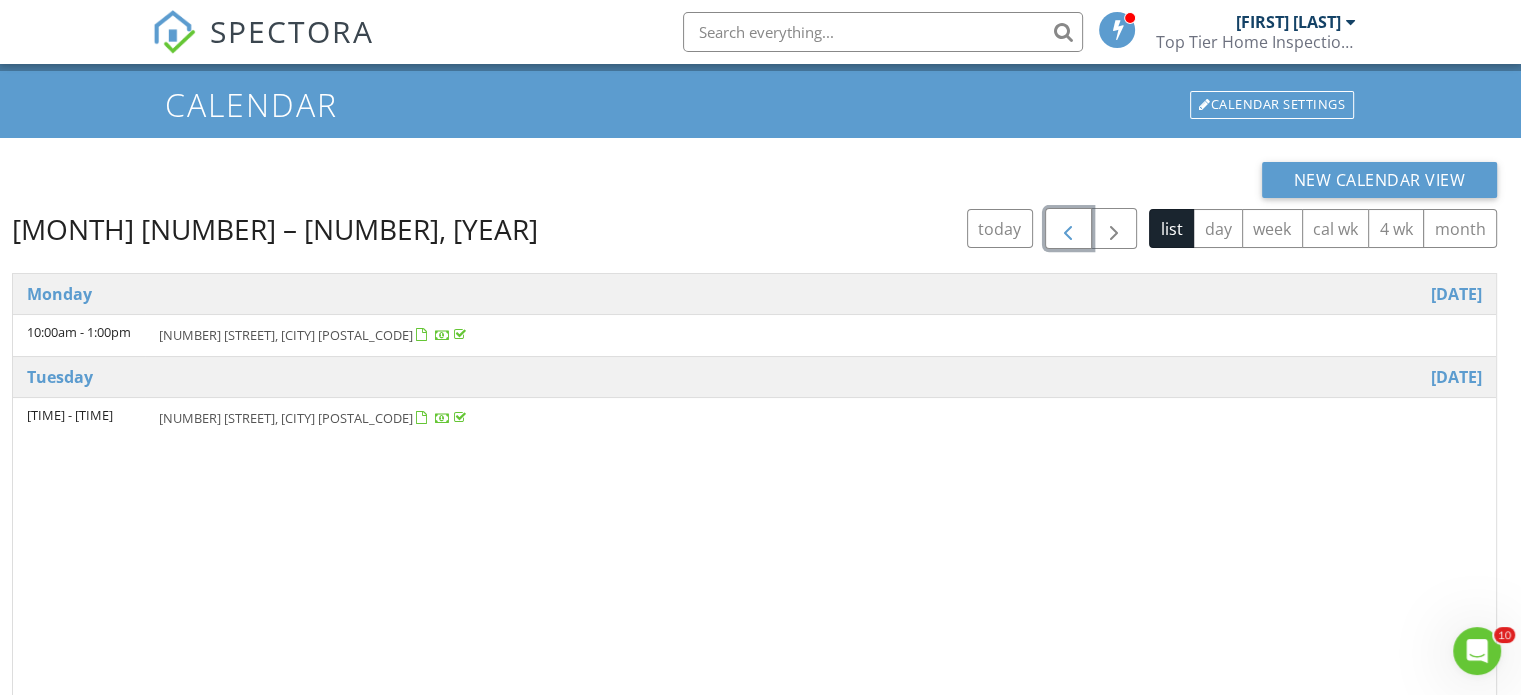 click at bounding box center [1068, 229] 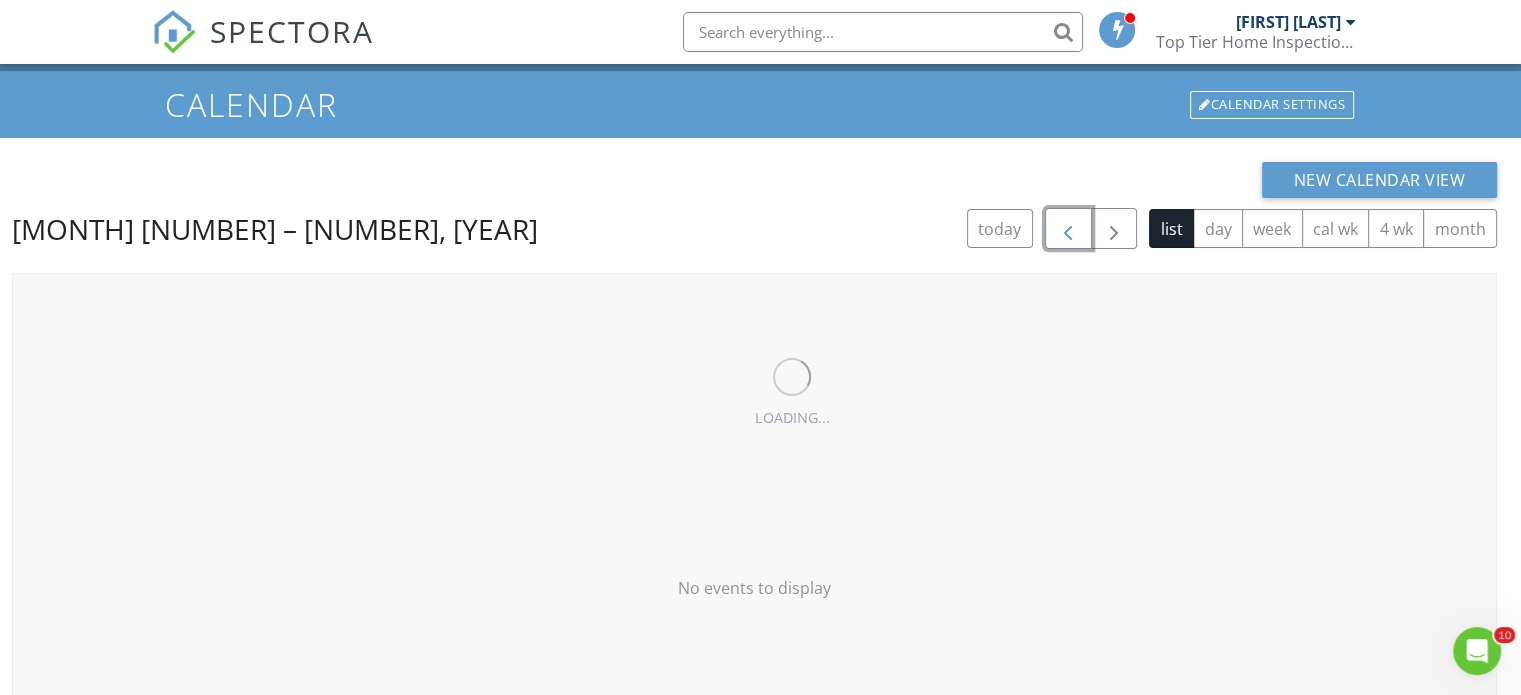 click at bounding box center [1068, 229] 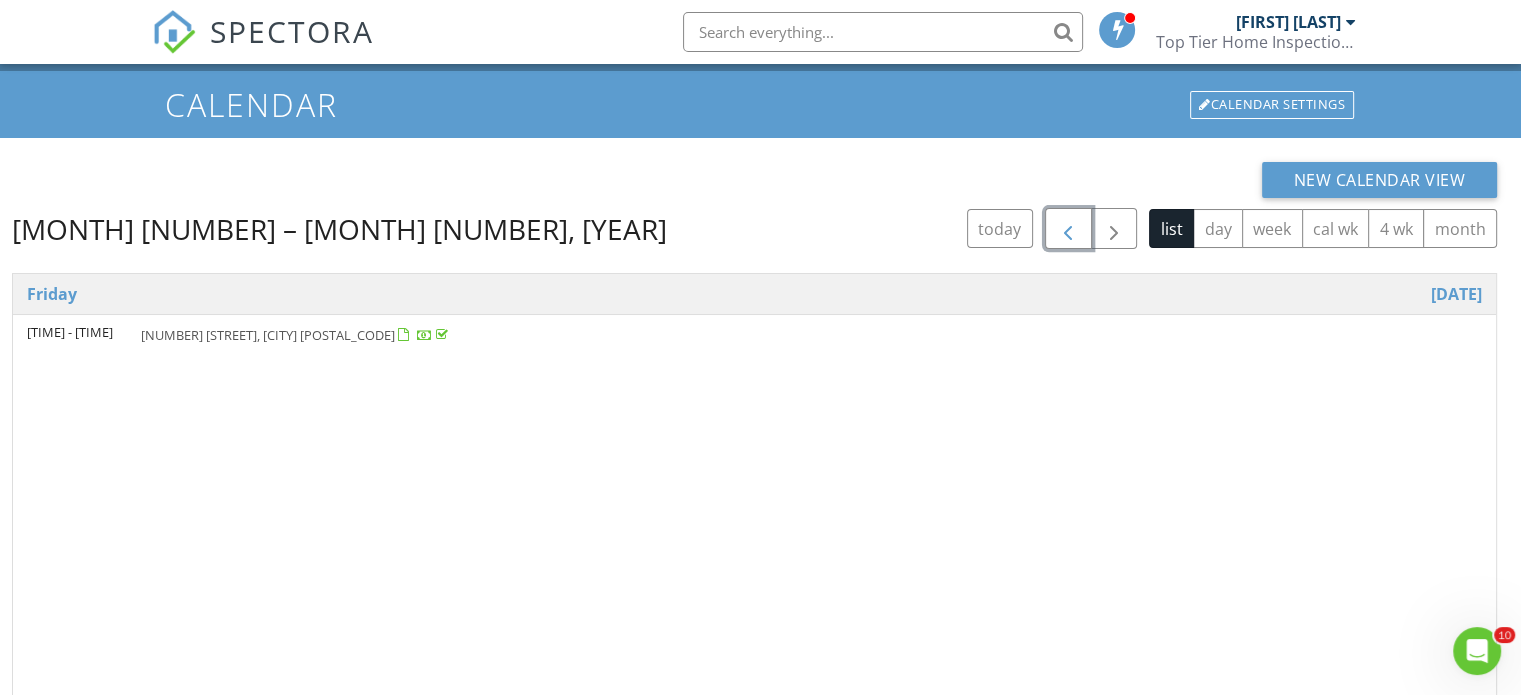 click at bounding box center [1068, 229] 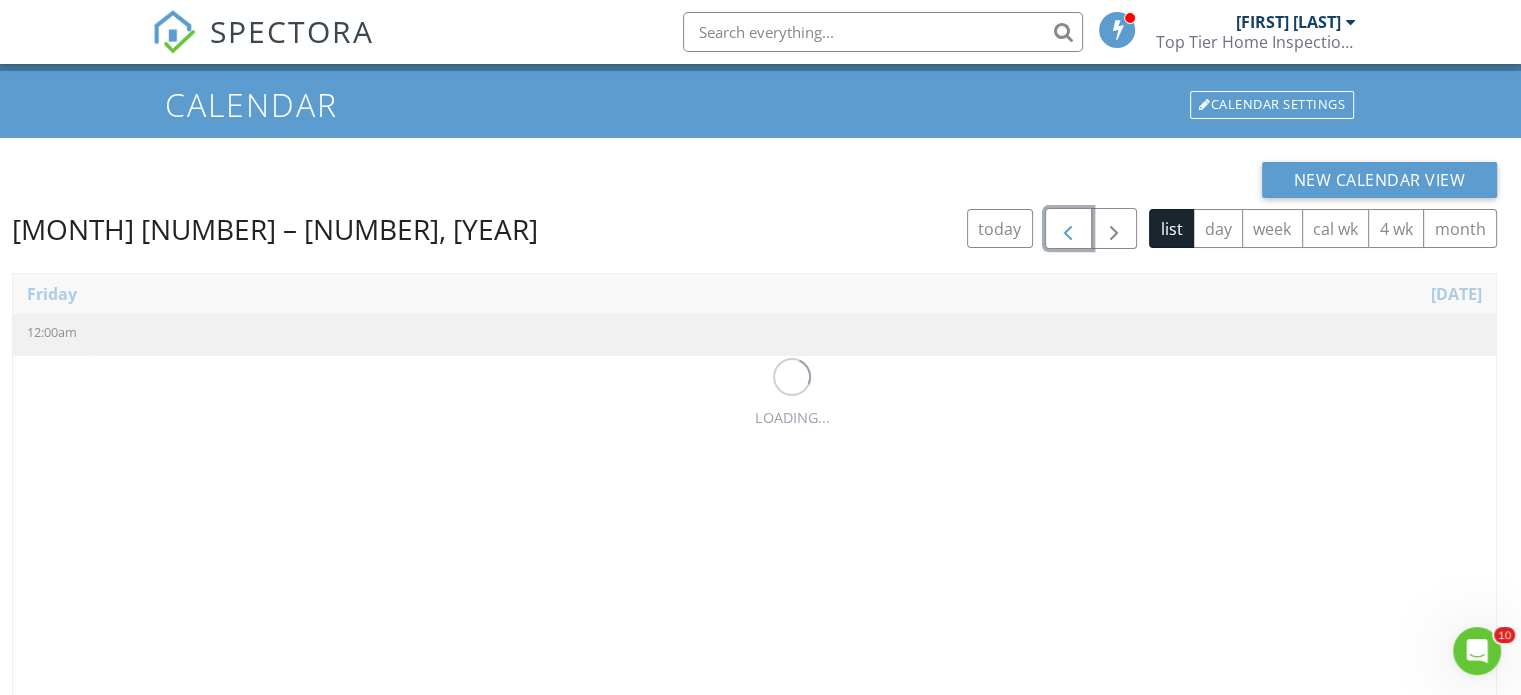 click at bounding box center (1068, 229) 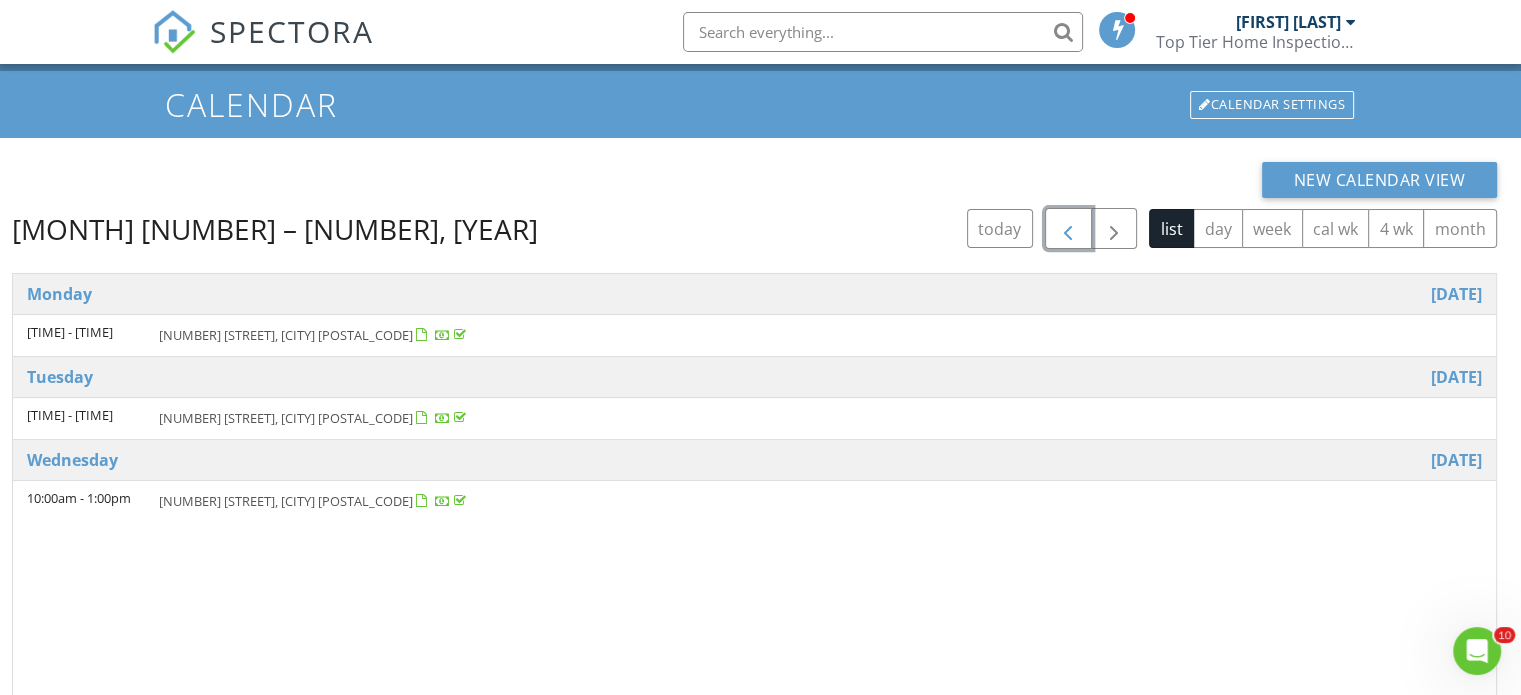 click at bounding box center (1068, 229) 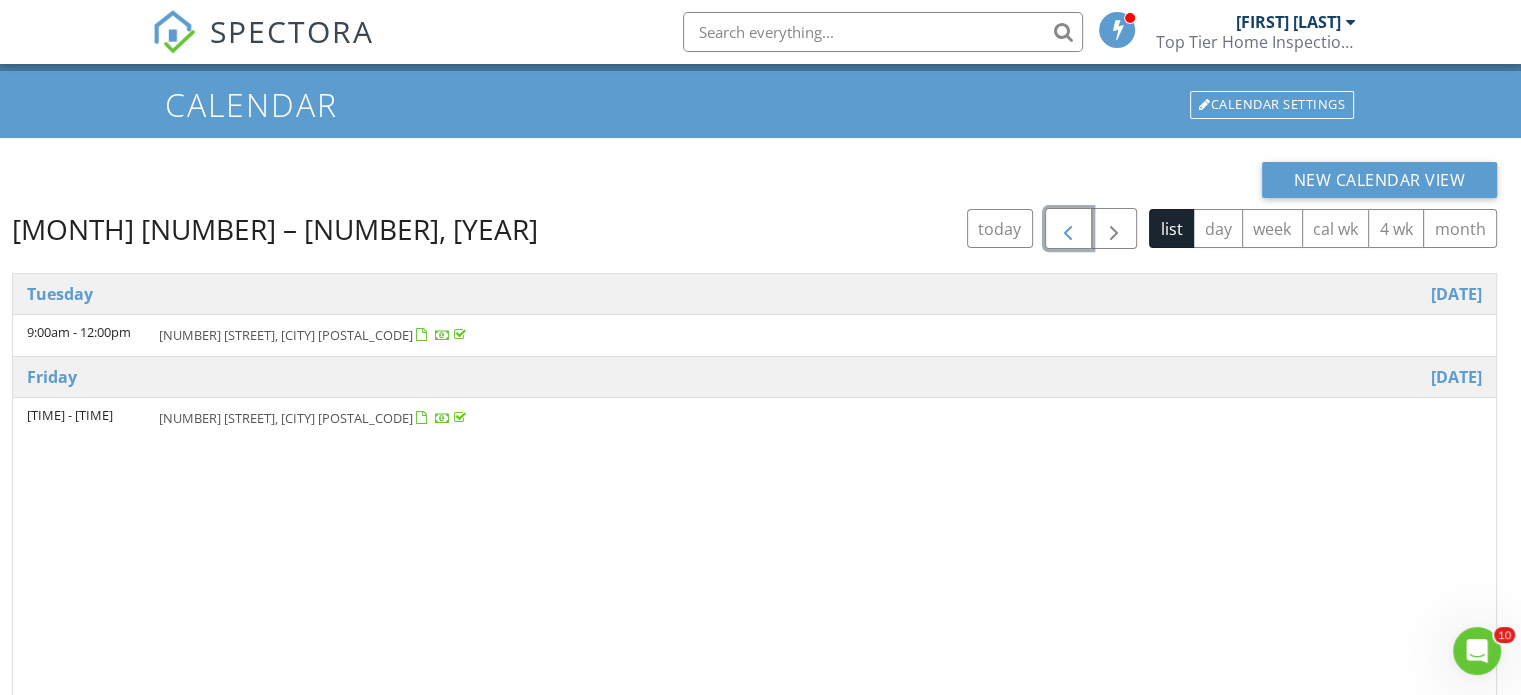 click at bounding box center (1068, 229) 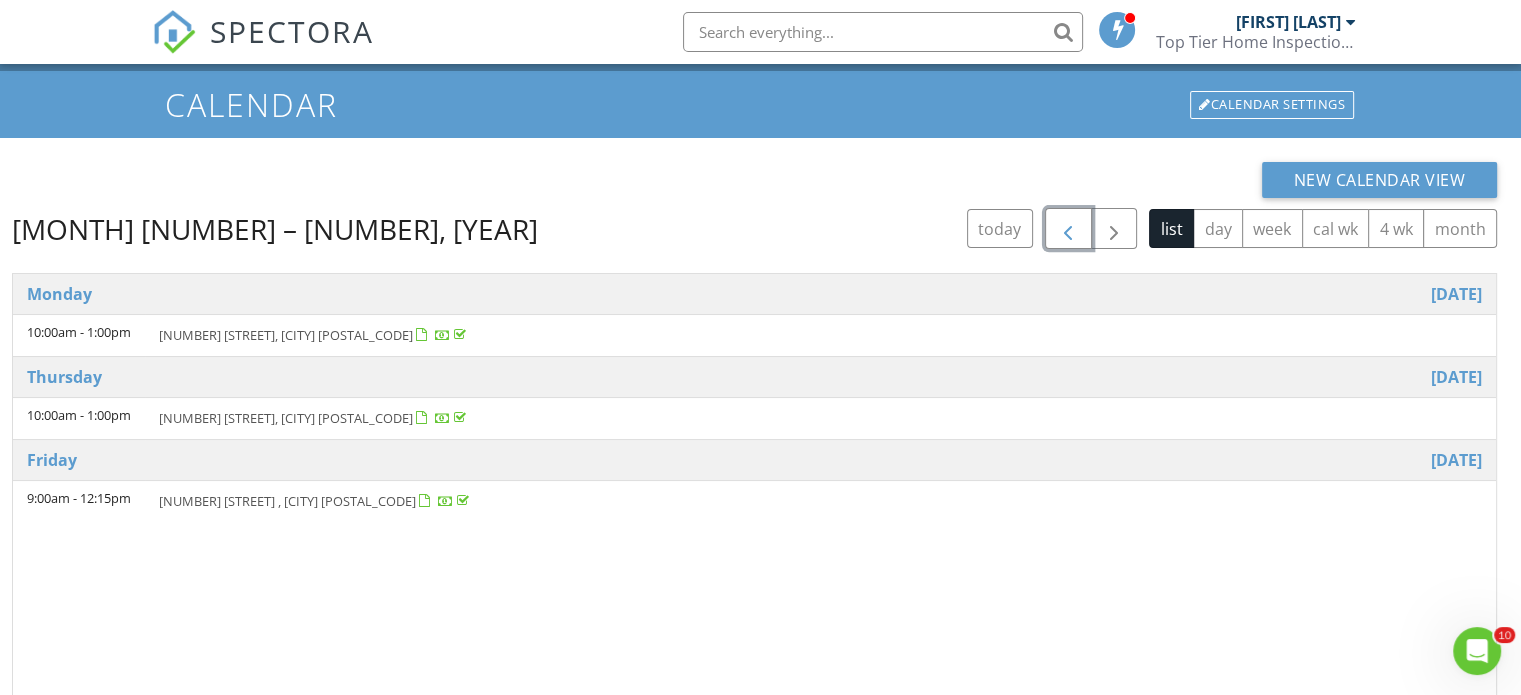 click at bounding box center (1068, 229) 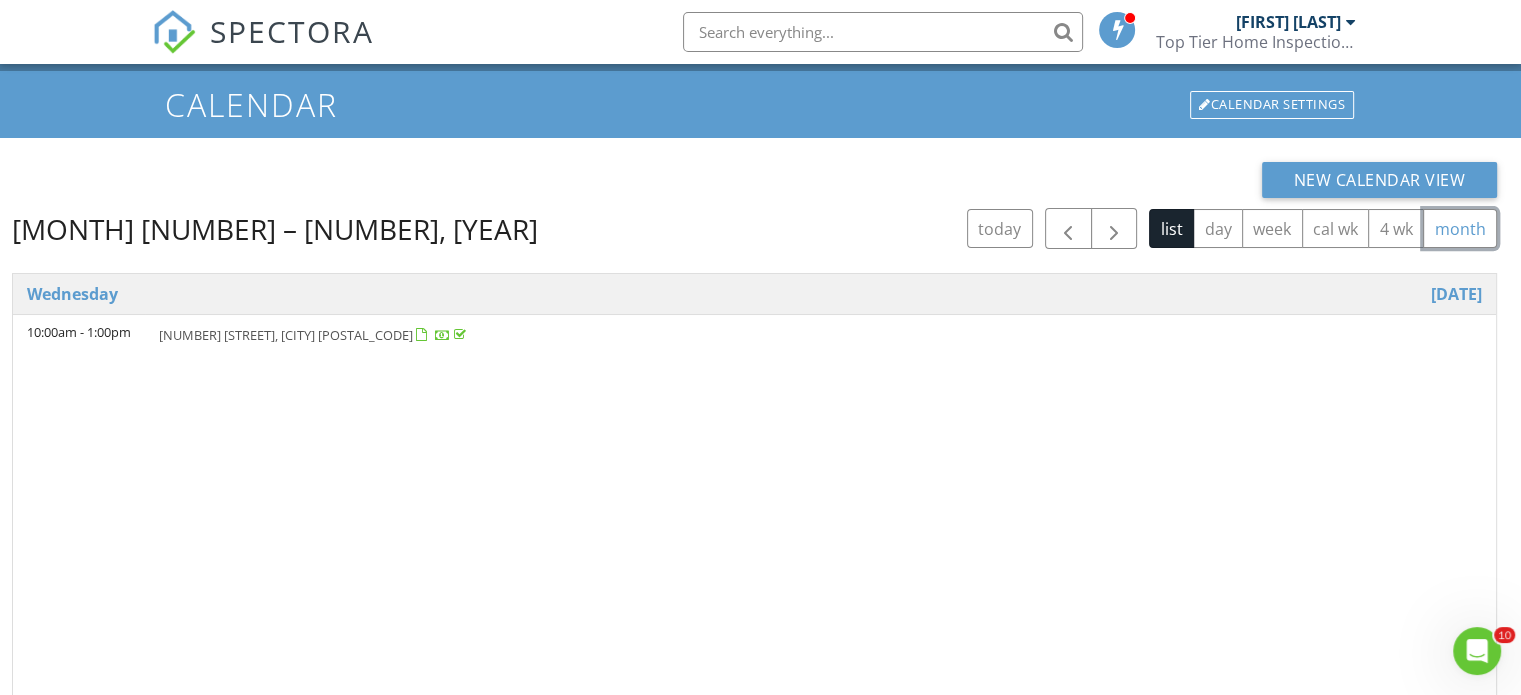 click on "month" at bounding box center [1460, 228] 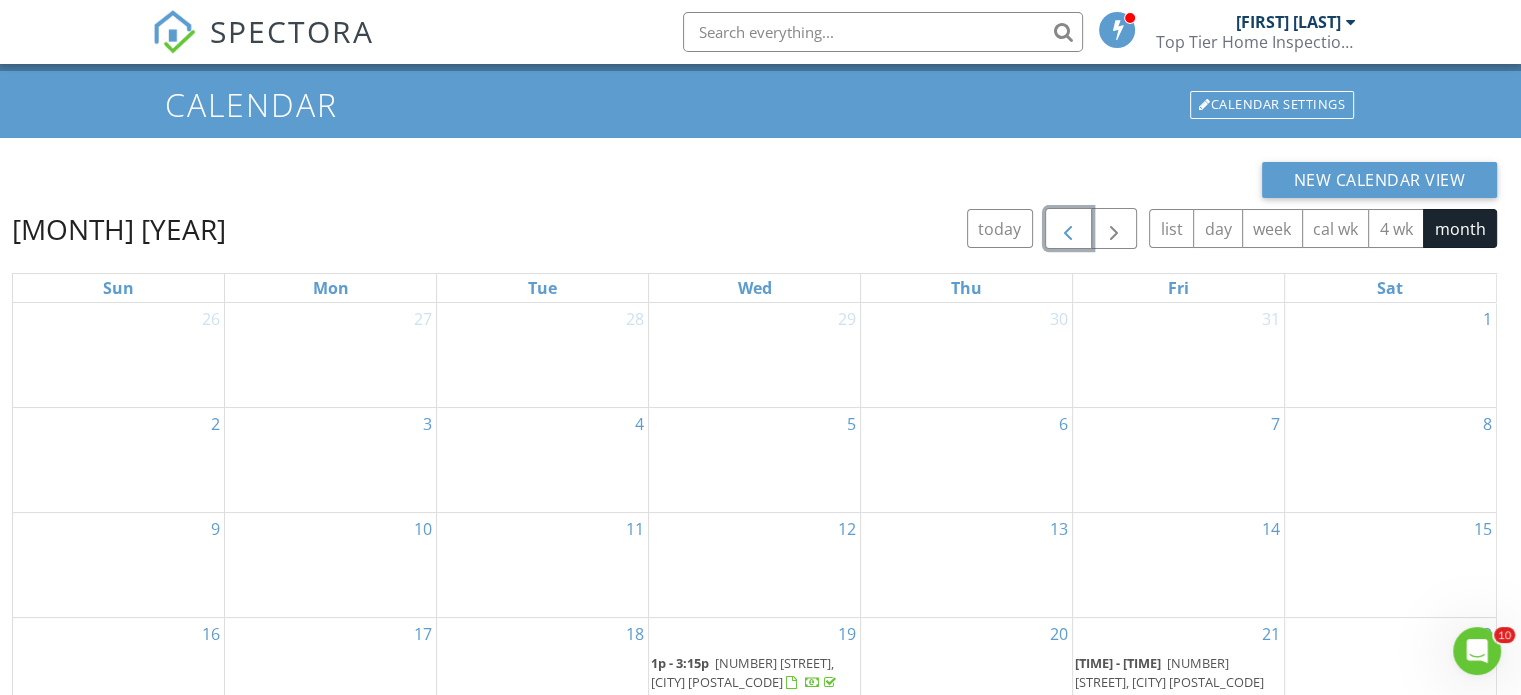 click at bounding box center [1068, 229] 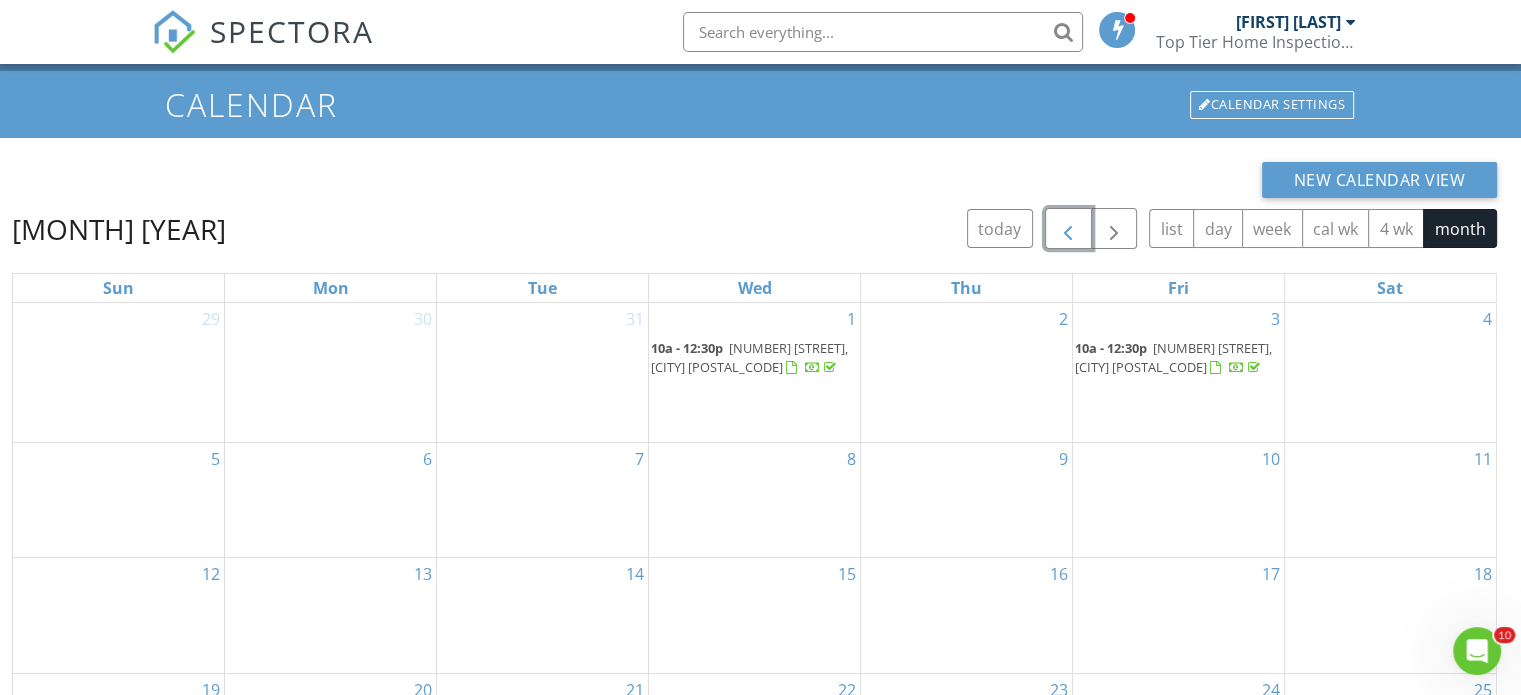 click at bounding box center (1068, 229) 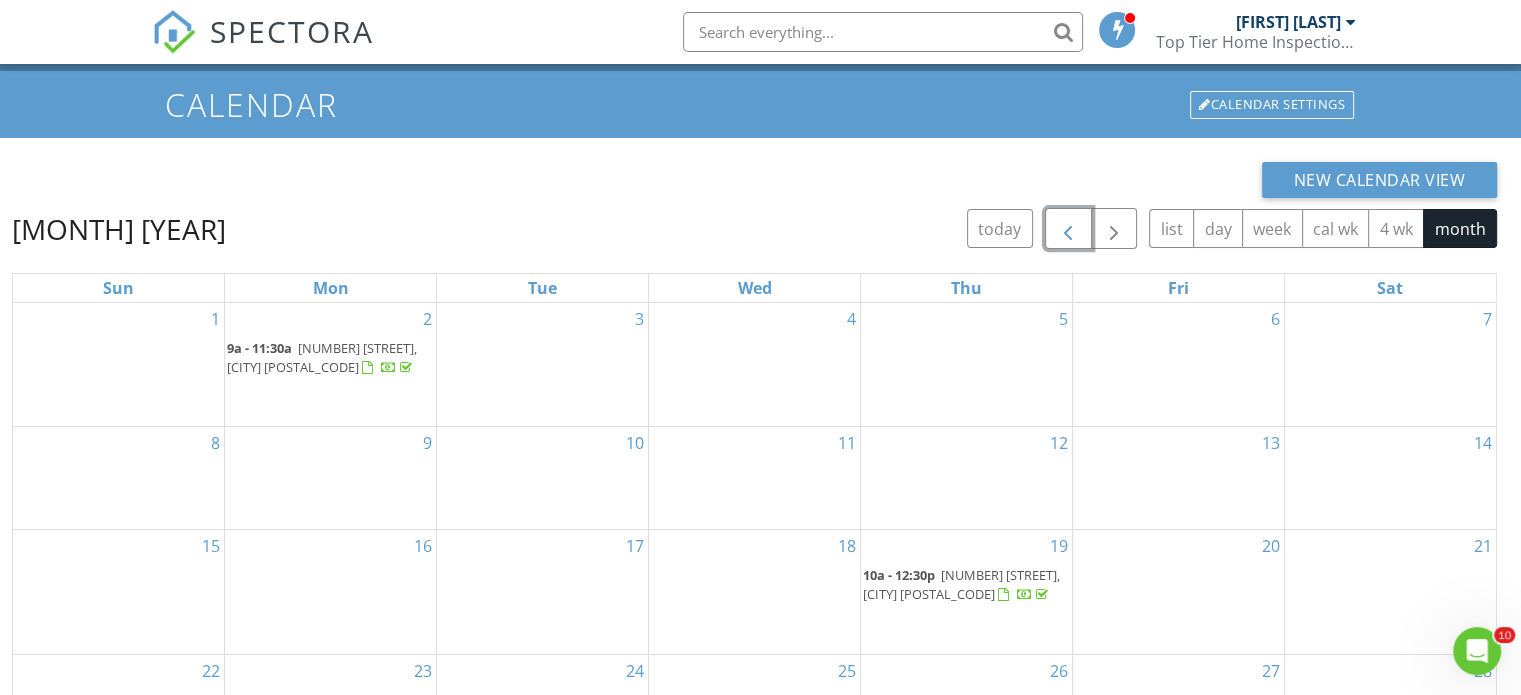 click at bounding box center (1068, 229) 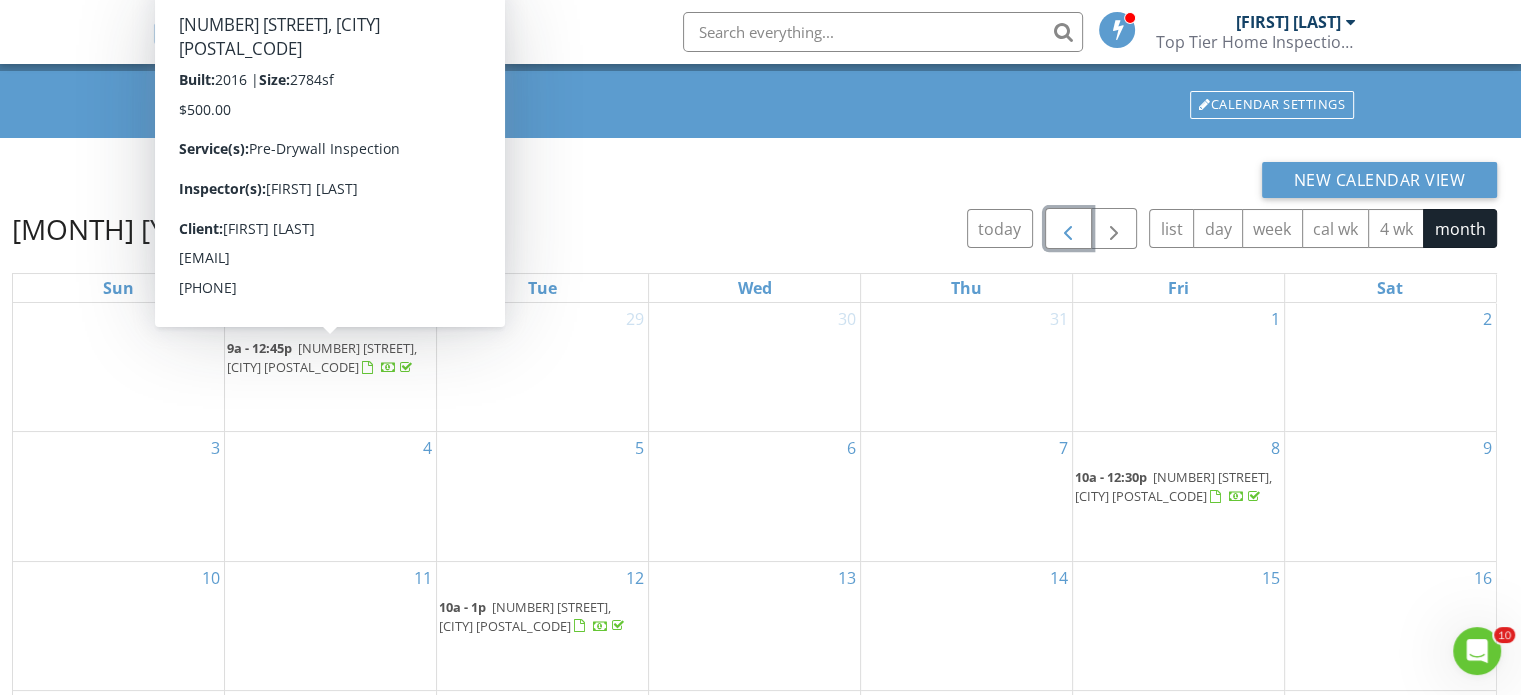 click on "2226 Old Stage Rd, Tusculum 37745" at bounding box center (322, 357) 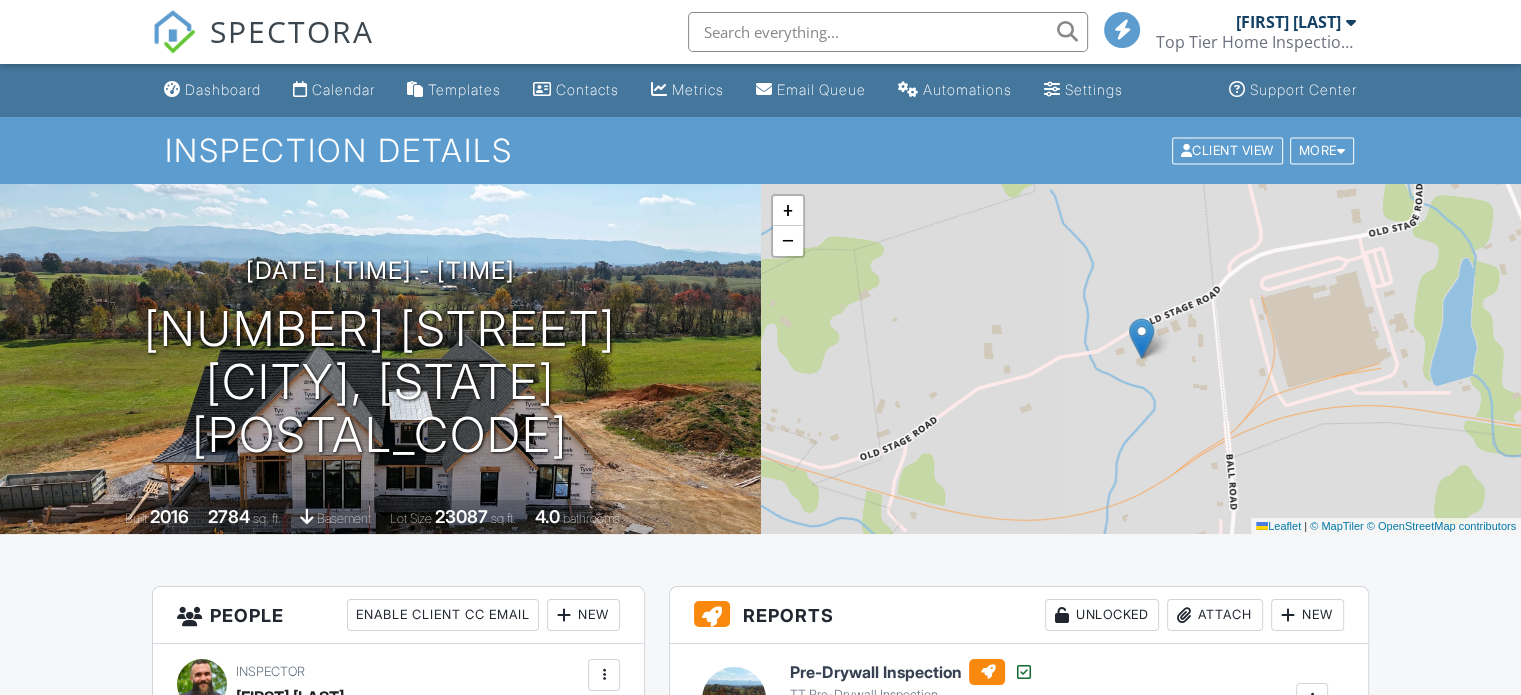 scroll, scrollTop: 287, scrollLeft: 0, axis: vertical 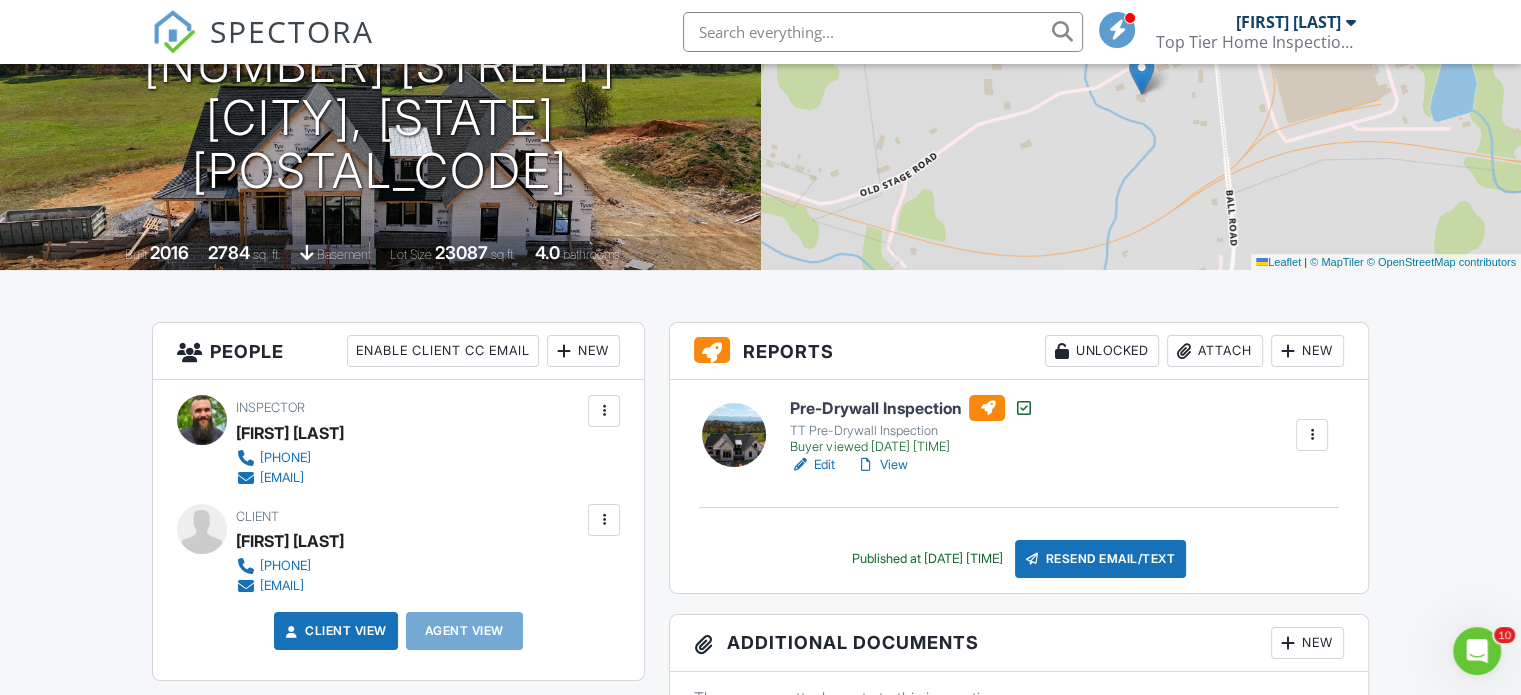 click on "View" at bounding box center [881, 465] 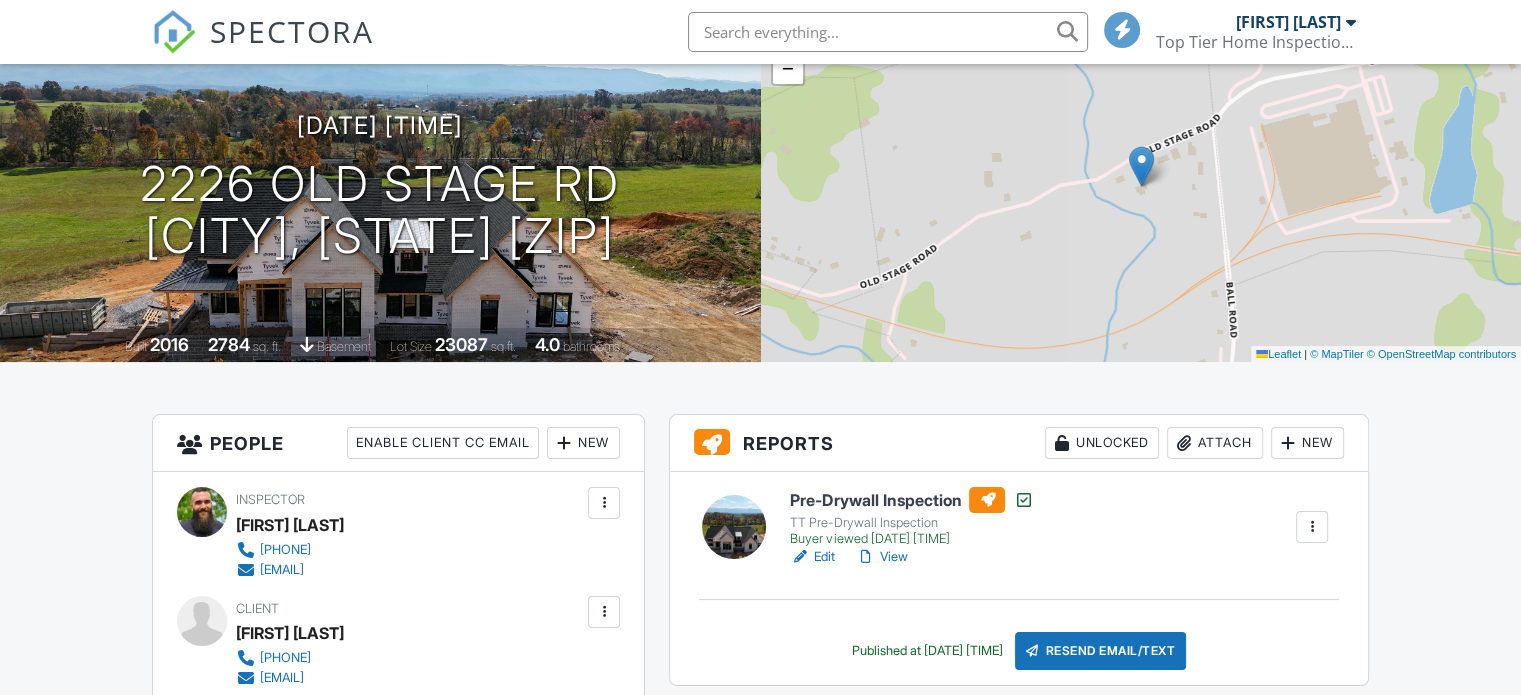 scroll, scrollTop: 0, scrollLeft: 0, axis: both 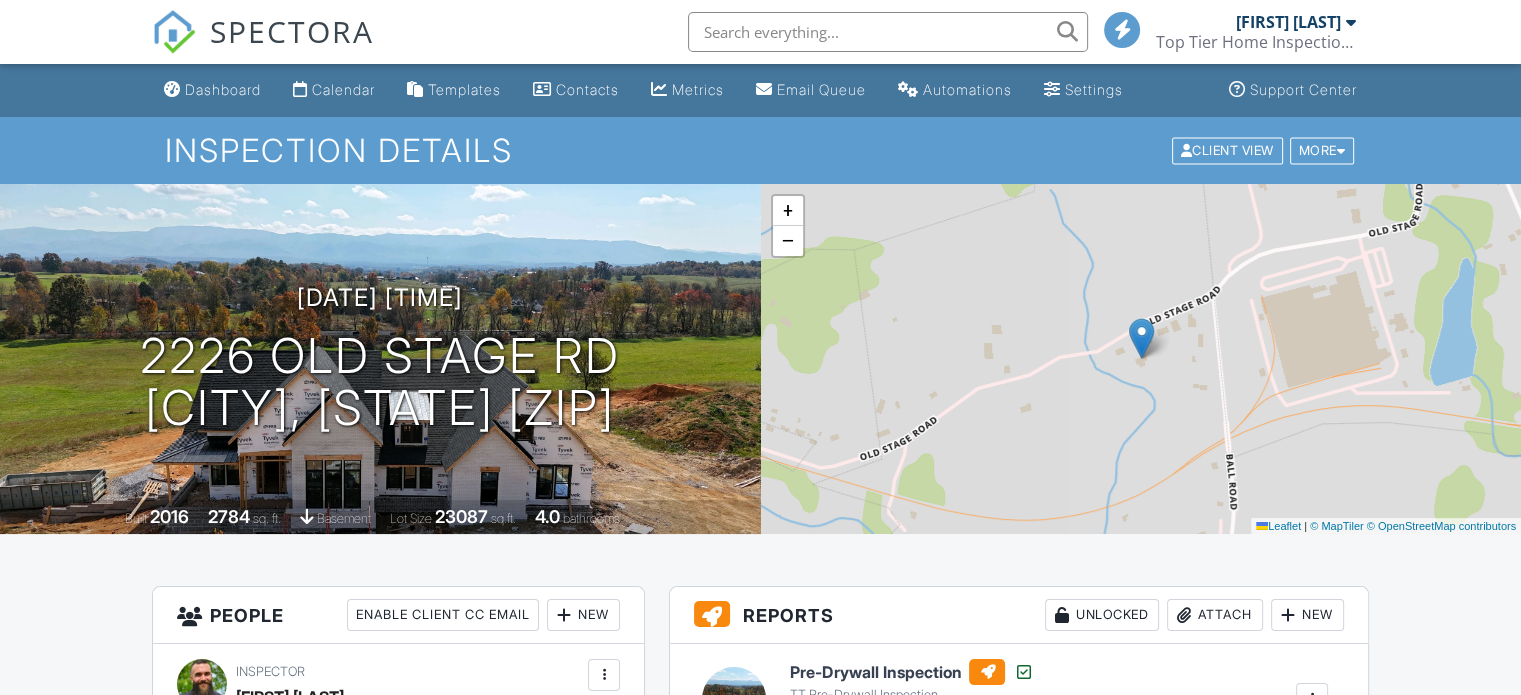 click on "SPECTORA" at bounding box center (263, 32) 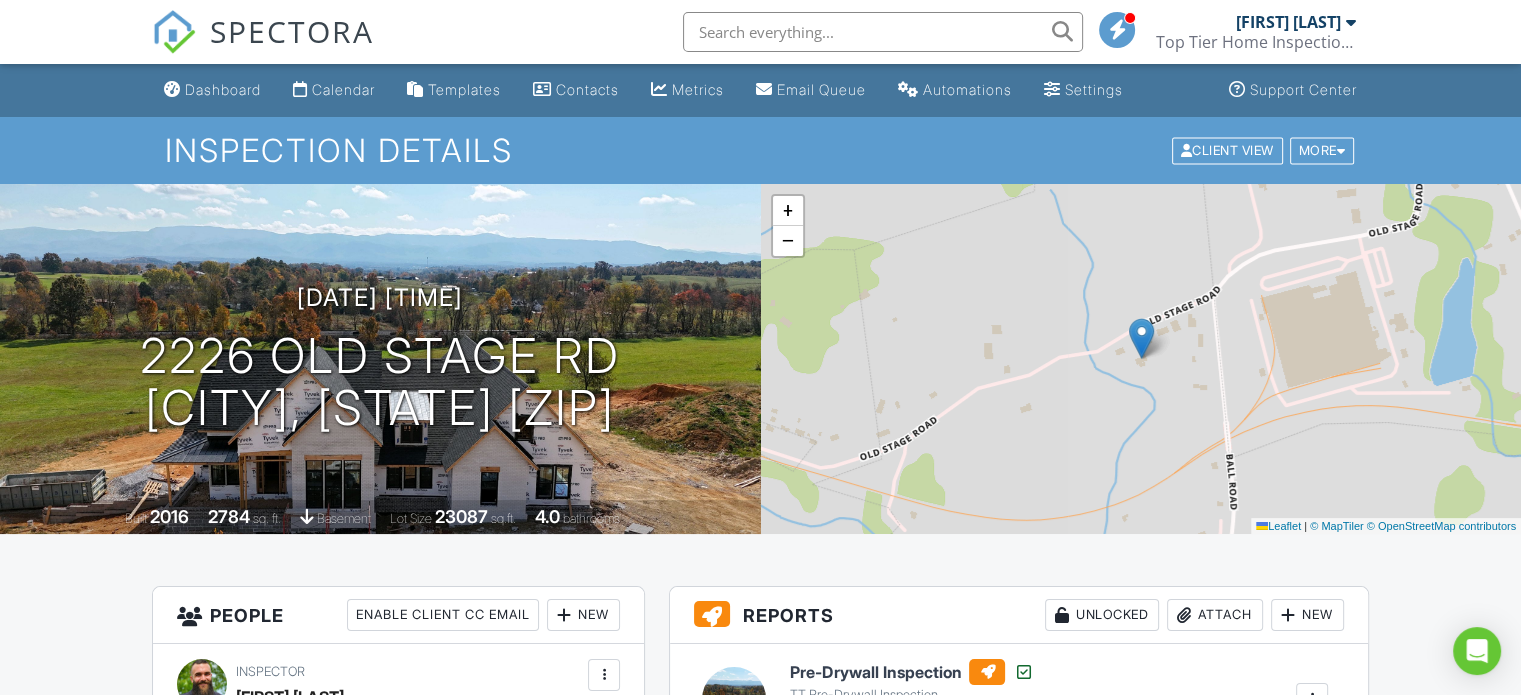 click on "SPECTORA" at bounding box center (292, 31) 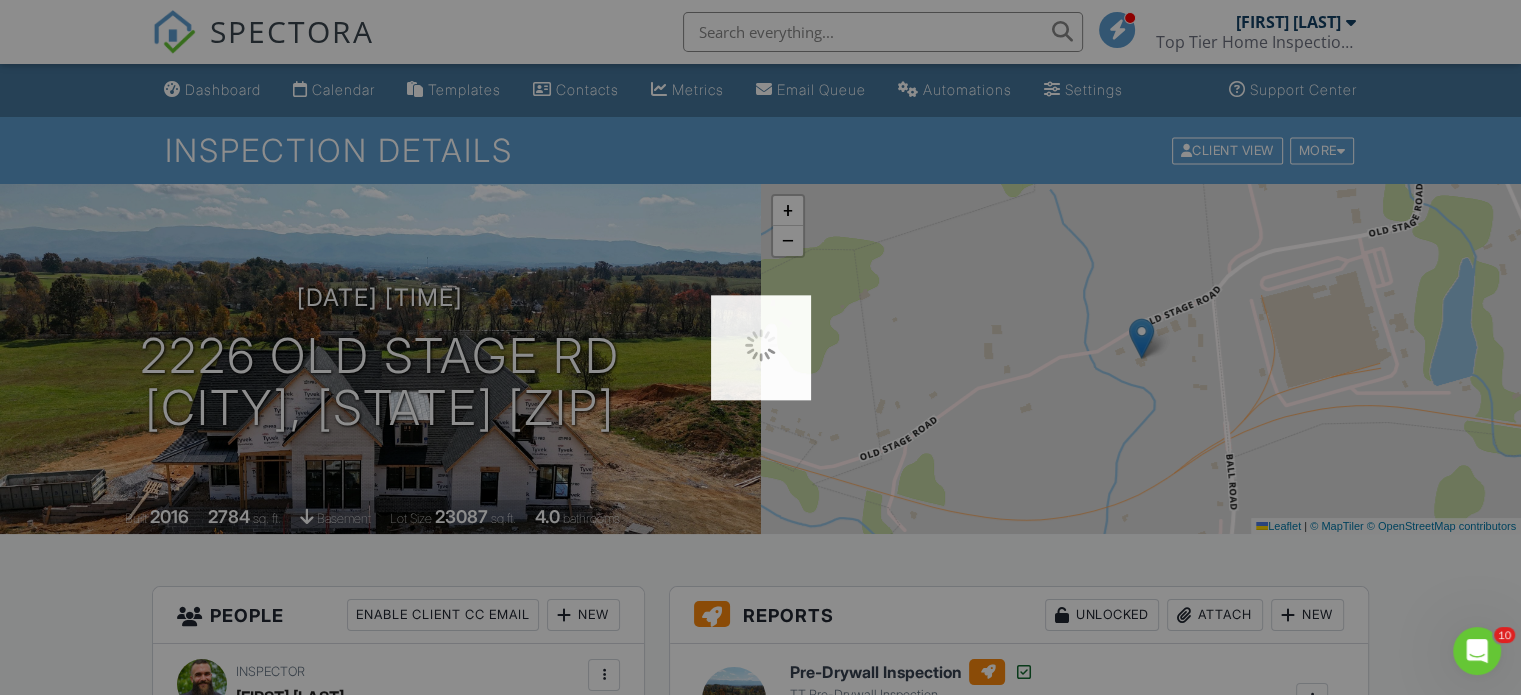 scroll, scrollTop: 0, scrollLeft: 0, axis: both 